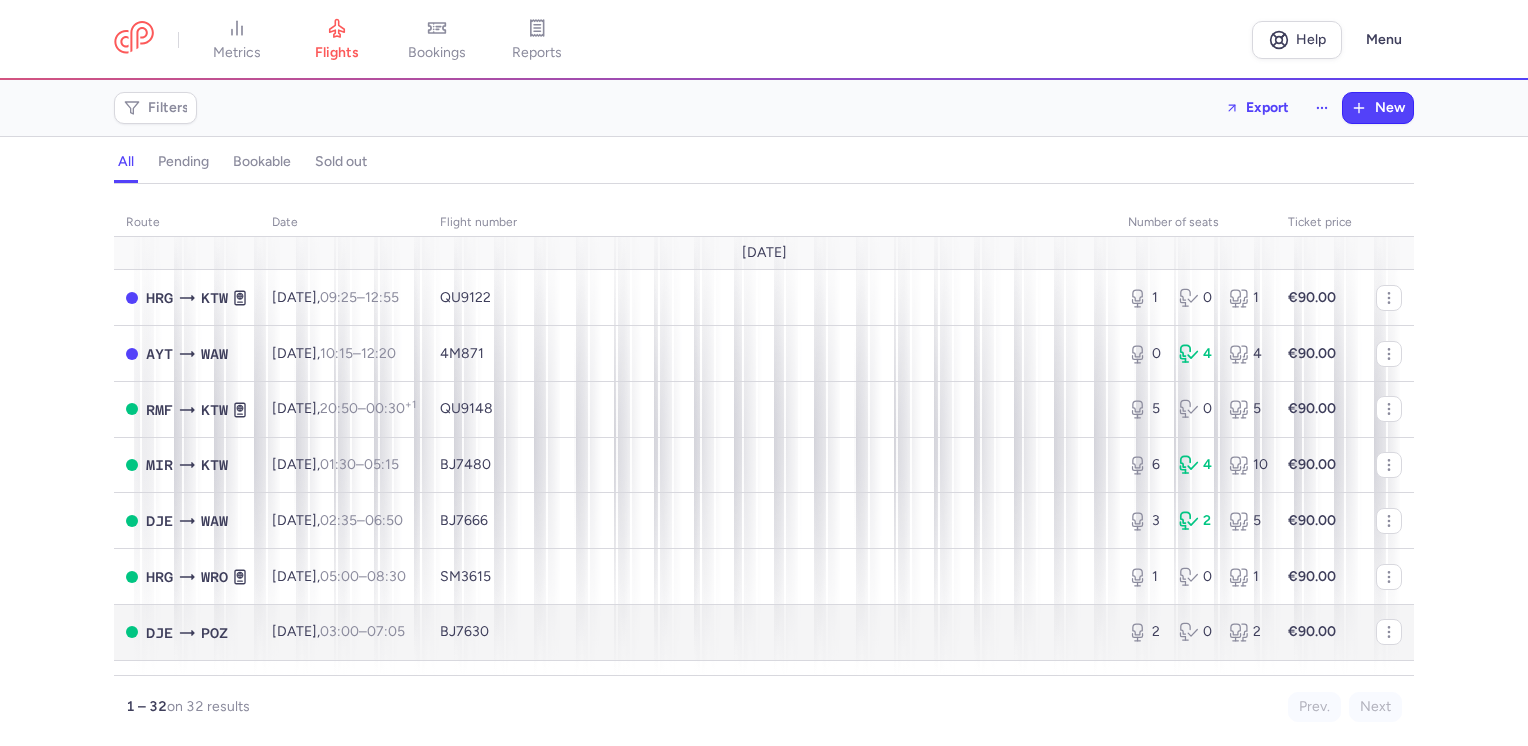 scroll, scrollTop: 0, scrollLeft: 0, axis: both 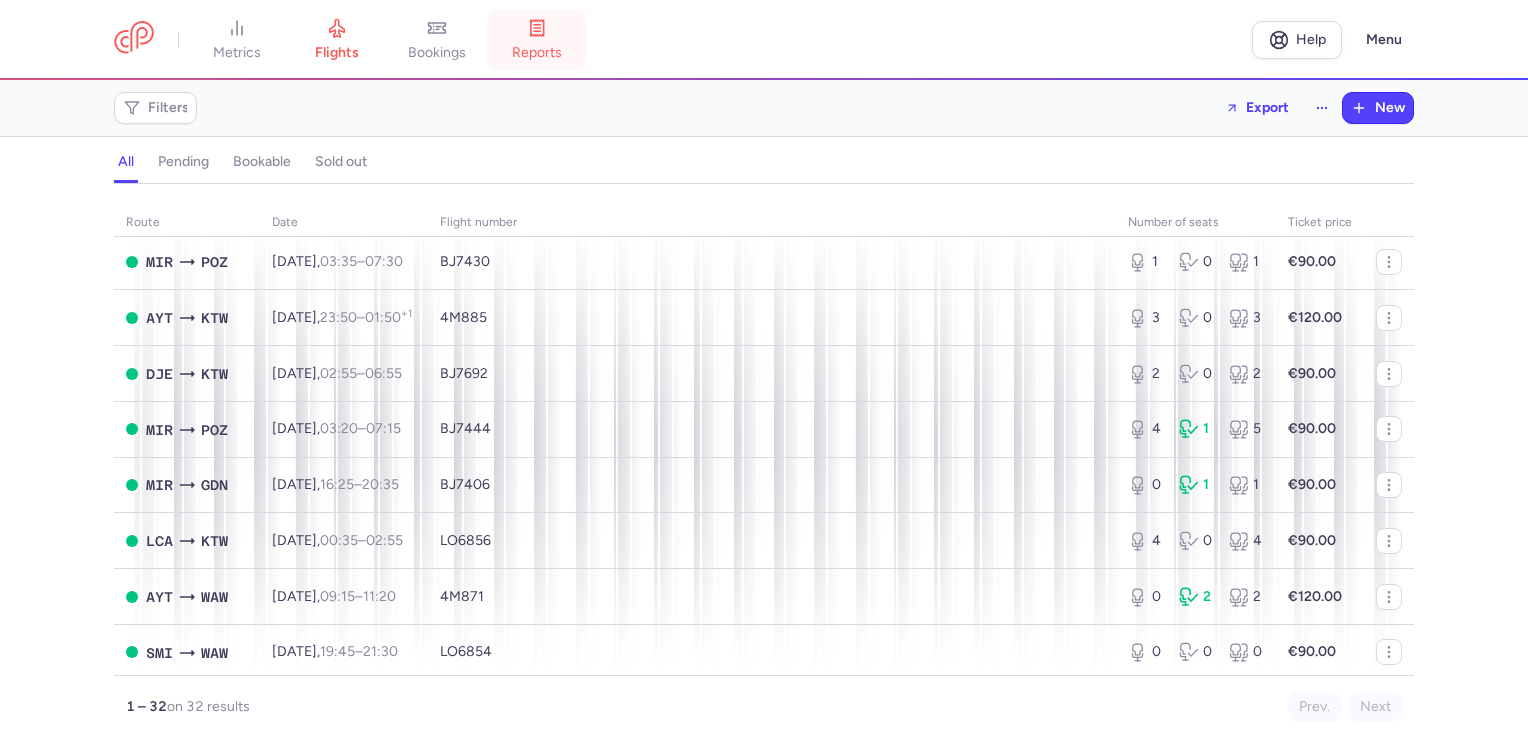 click on "reports" at bounding box center (537, 40) 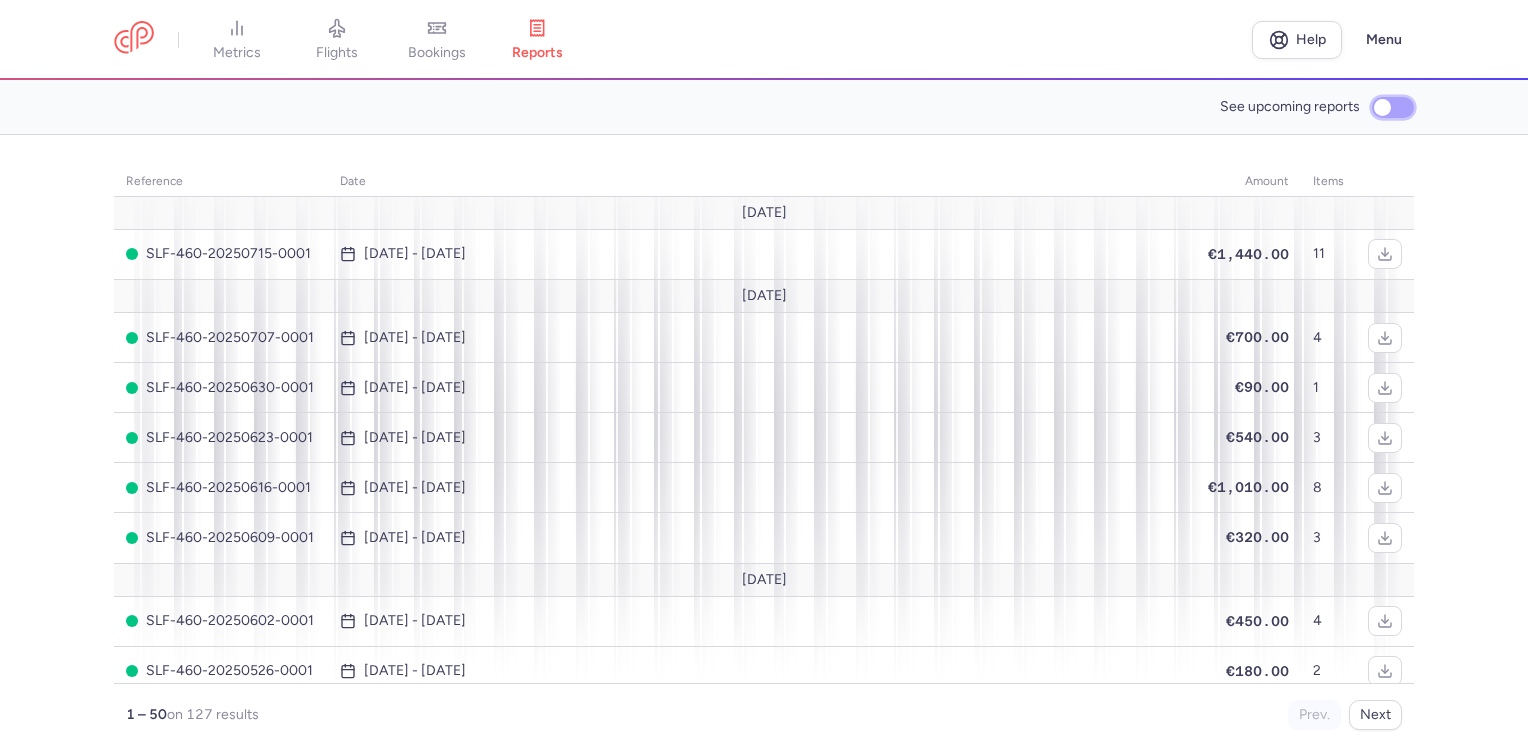 click on "See upcoming reports" at bounding box center [1393, 107] 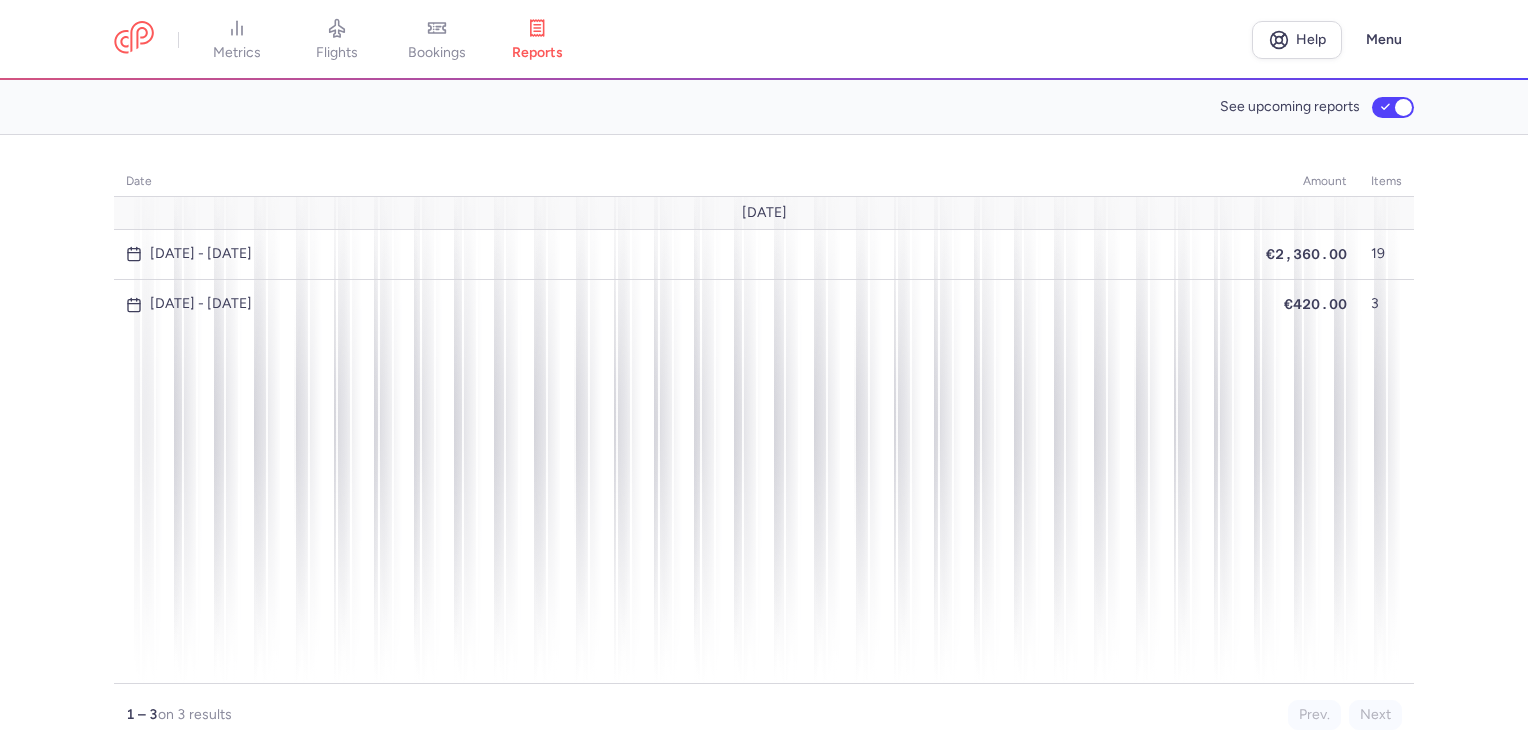 drag, startPoint x: 347, startPoint y: 34, endPoint x: 590, endPoint y: 338, distance: 389.18506 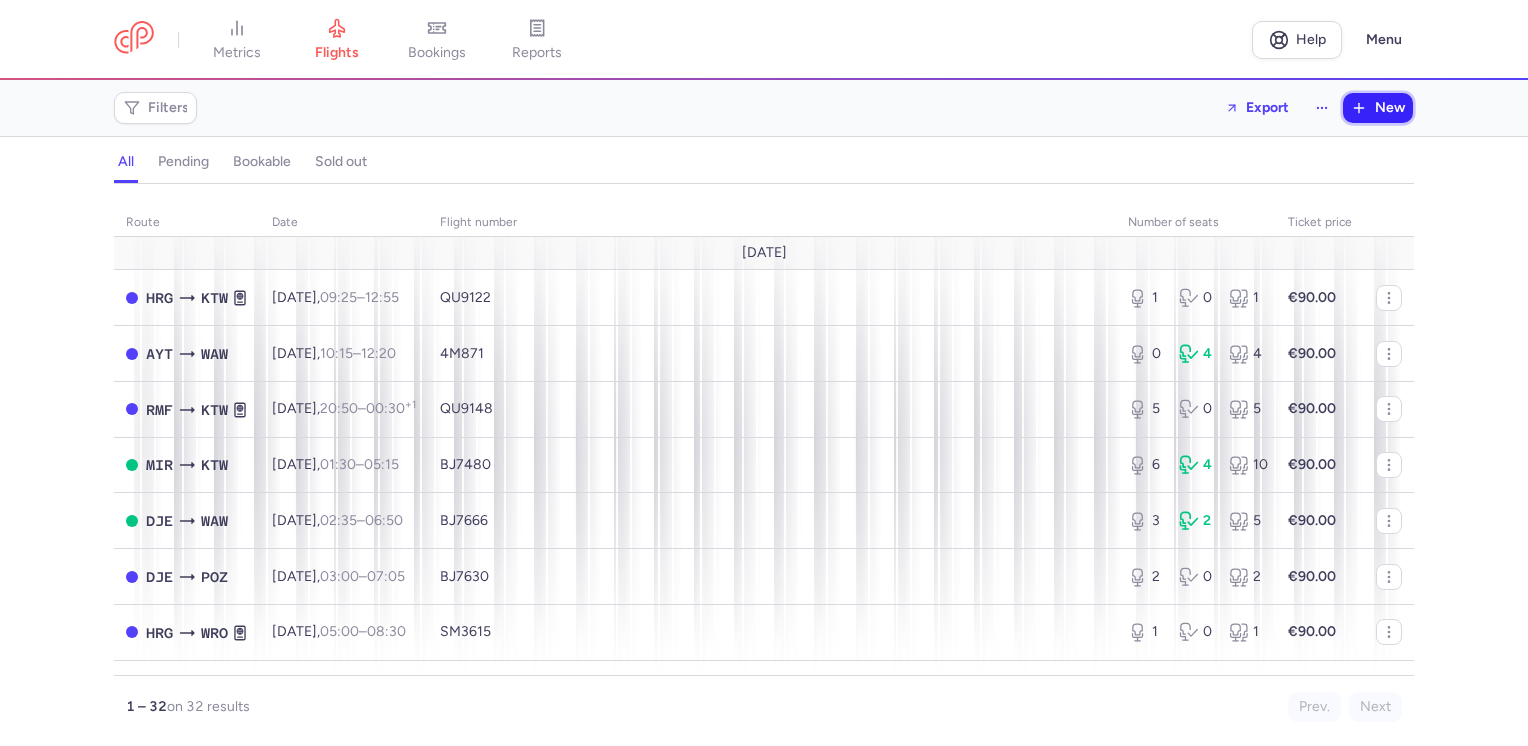 click on "New" at bounding box center [1390, 108] 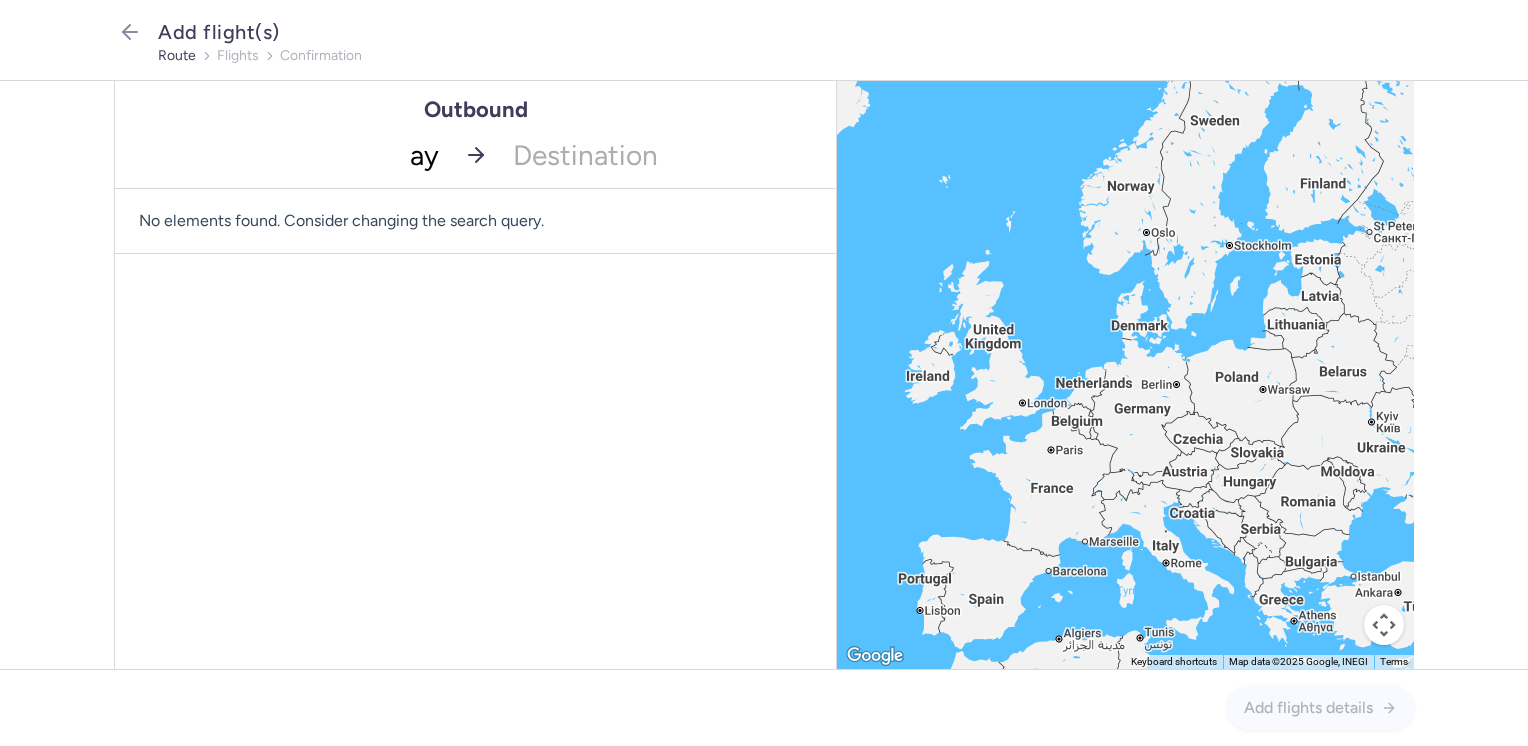 type on "ayt" 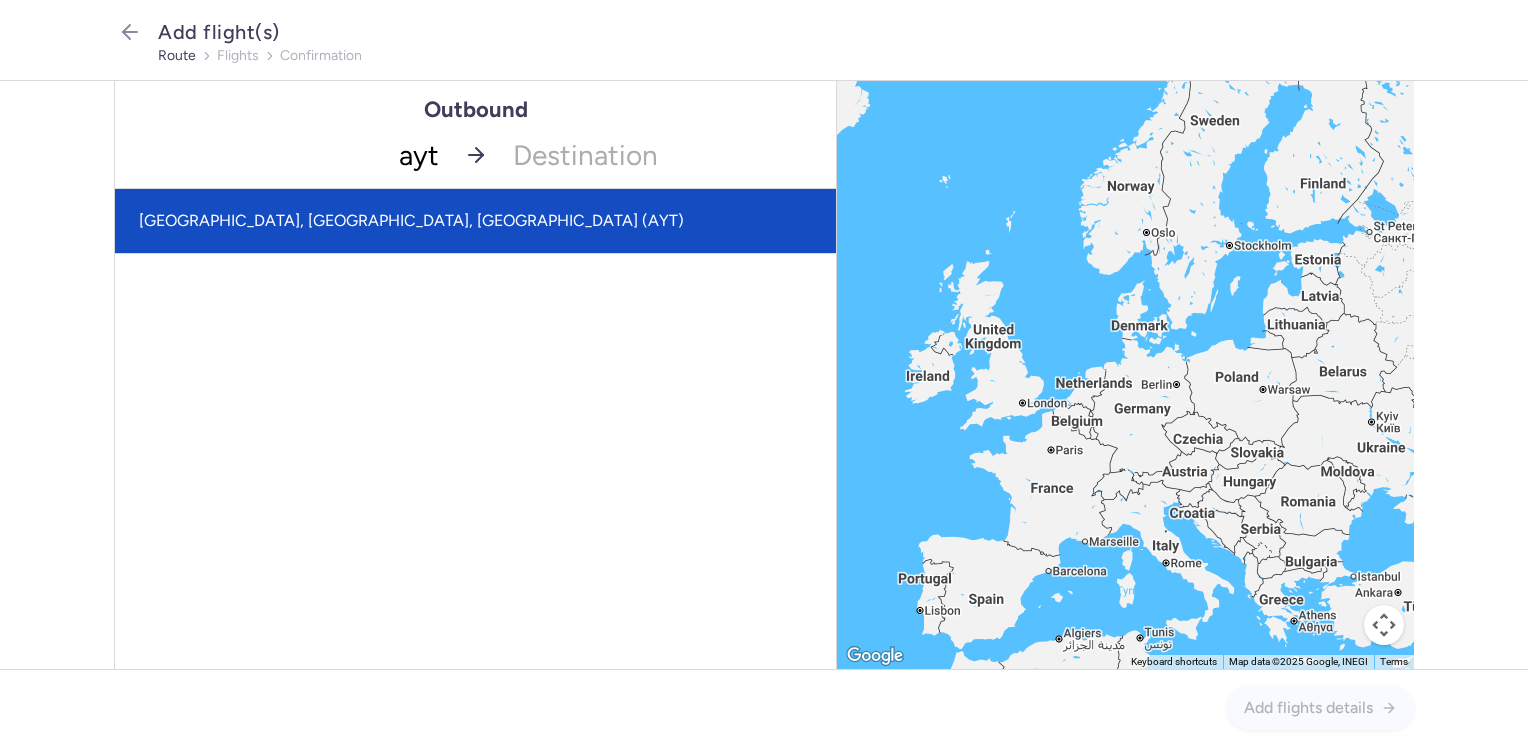 click on "[GEOGRAPHIC_DATA], [GEOGRAPHIC_DATA], [GEOGRAPHIC_DATA] (AYT)" at bounding box center [475, 221] 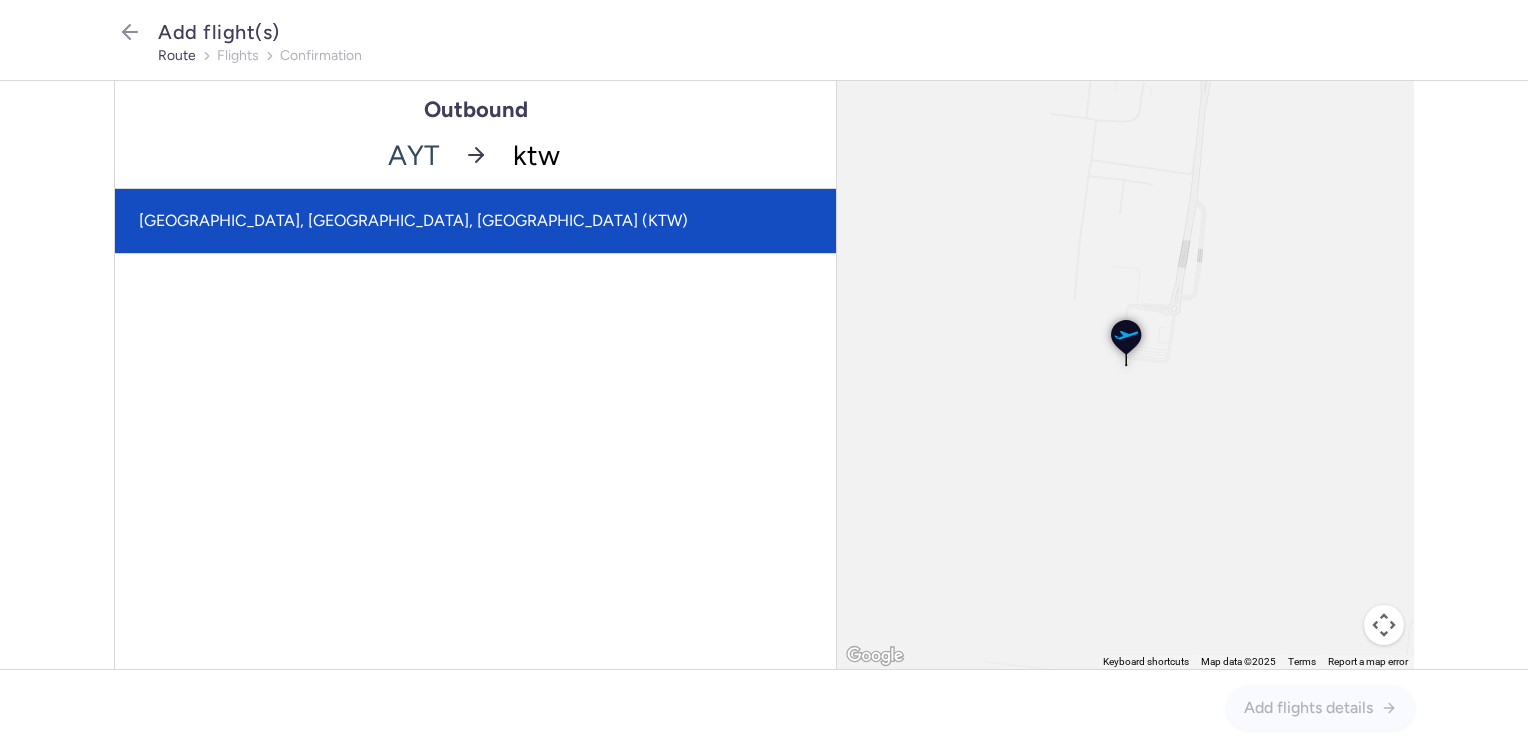 click on "[GEOGRAPHIC_DATA], [GEOGRAPHIC_DATA], [GEOGRAPHIC_DATA] (KTW)" 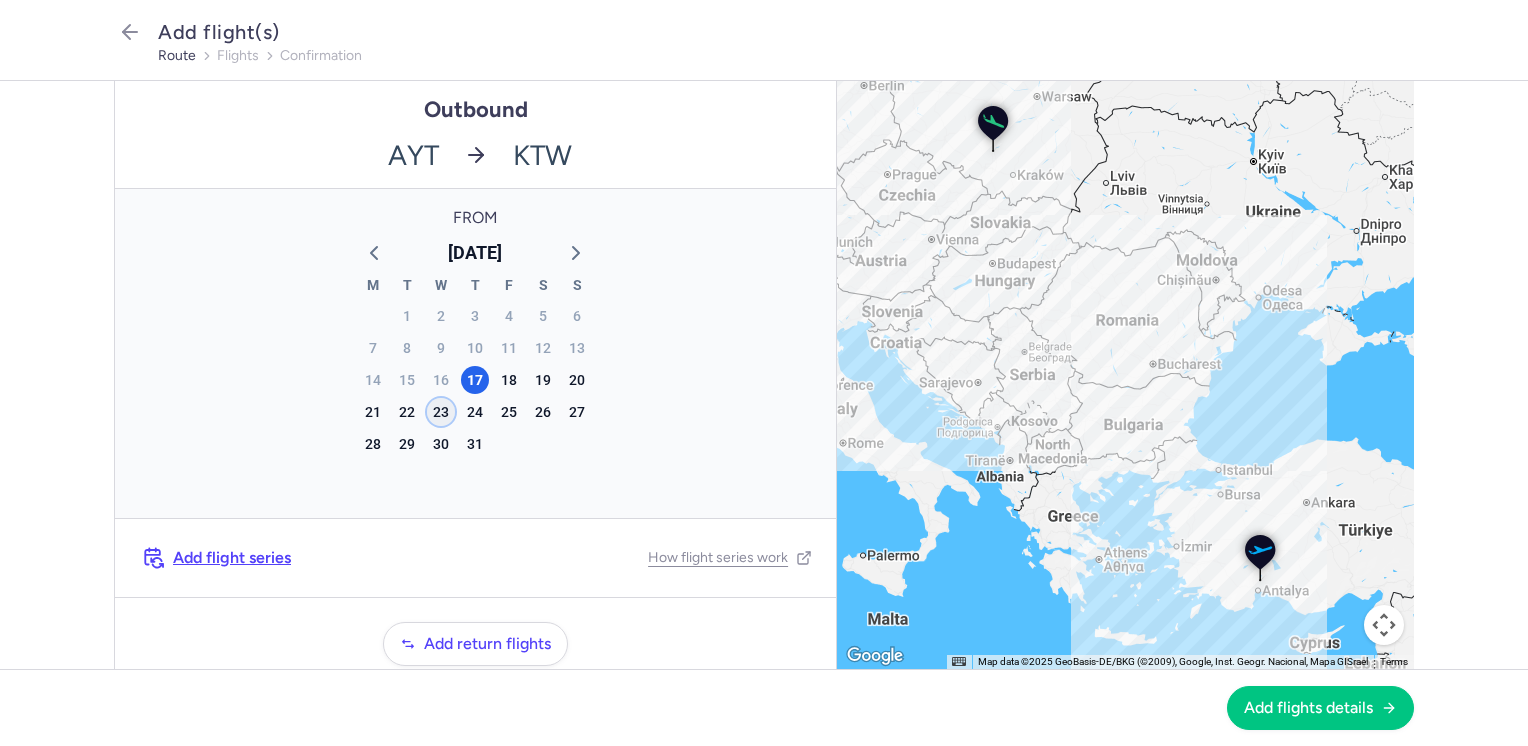 click on "23" 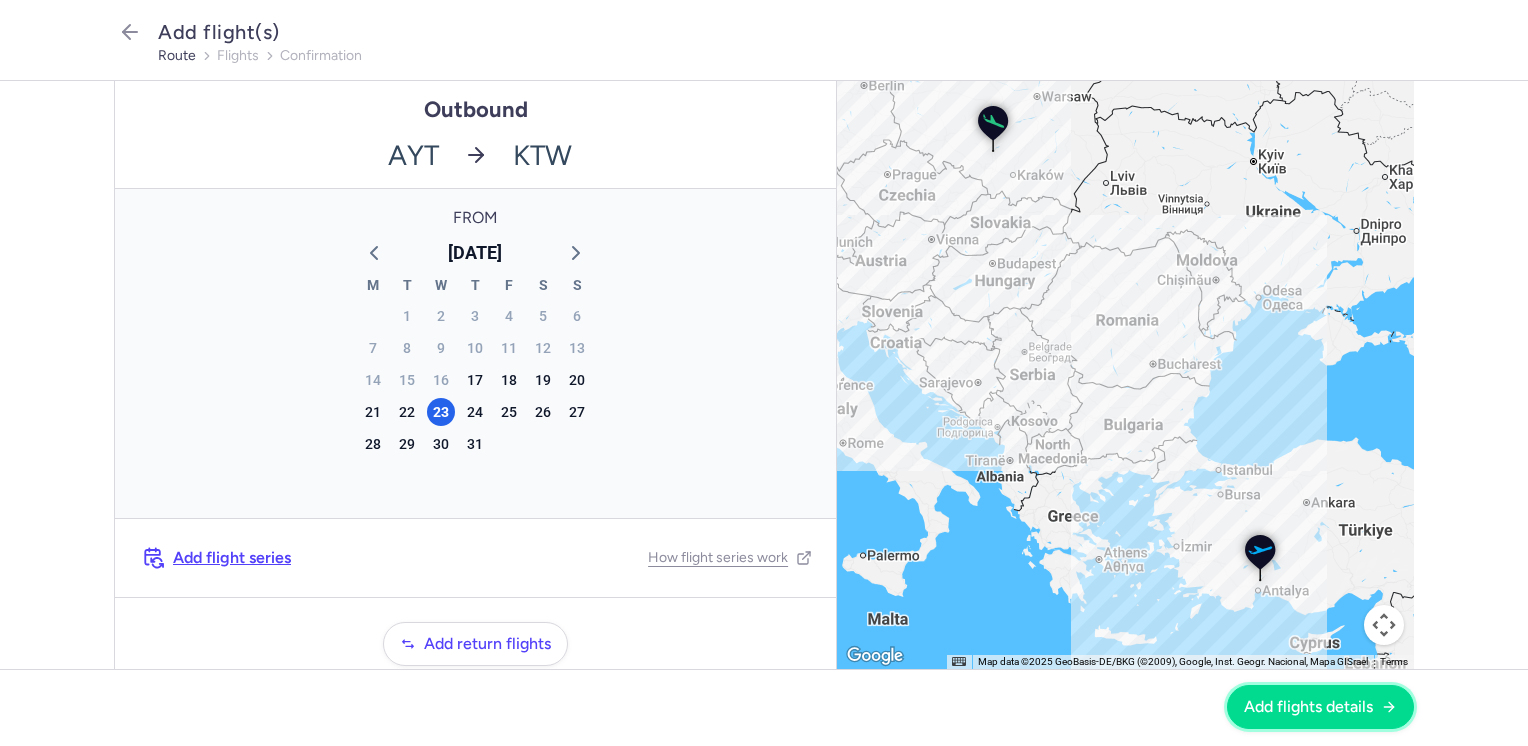 click on "Add flights details" at bounding box center (1308, 707) 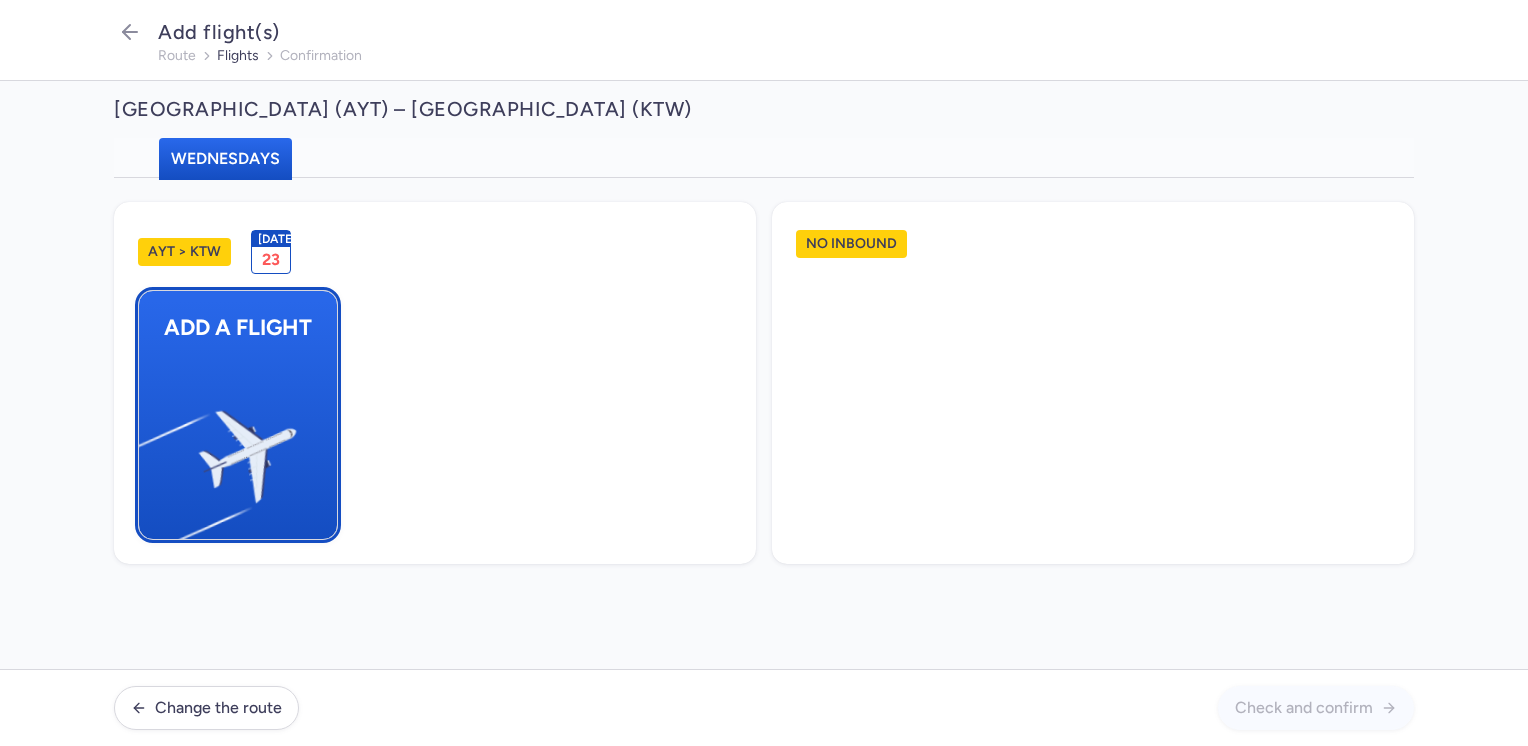 click at bounding box center [149, 448] 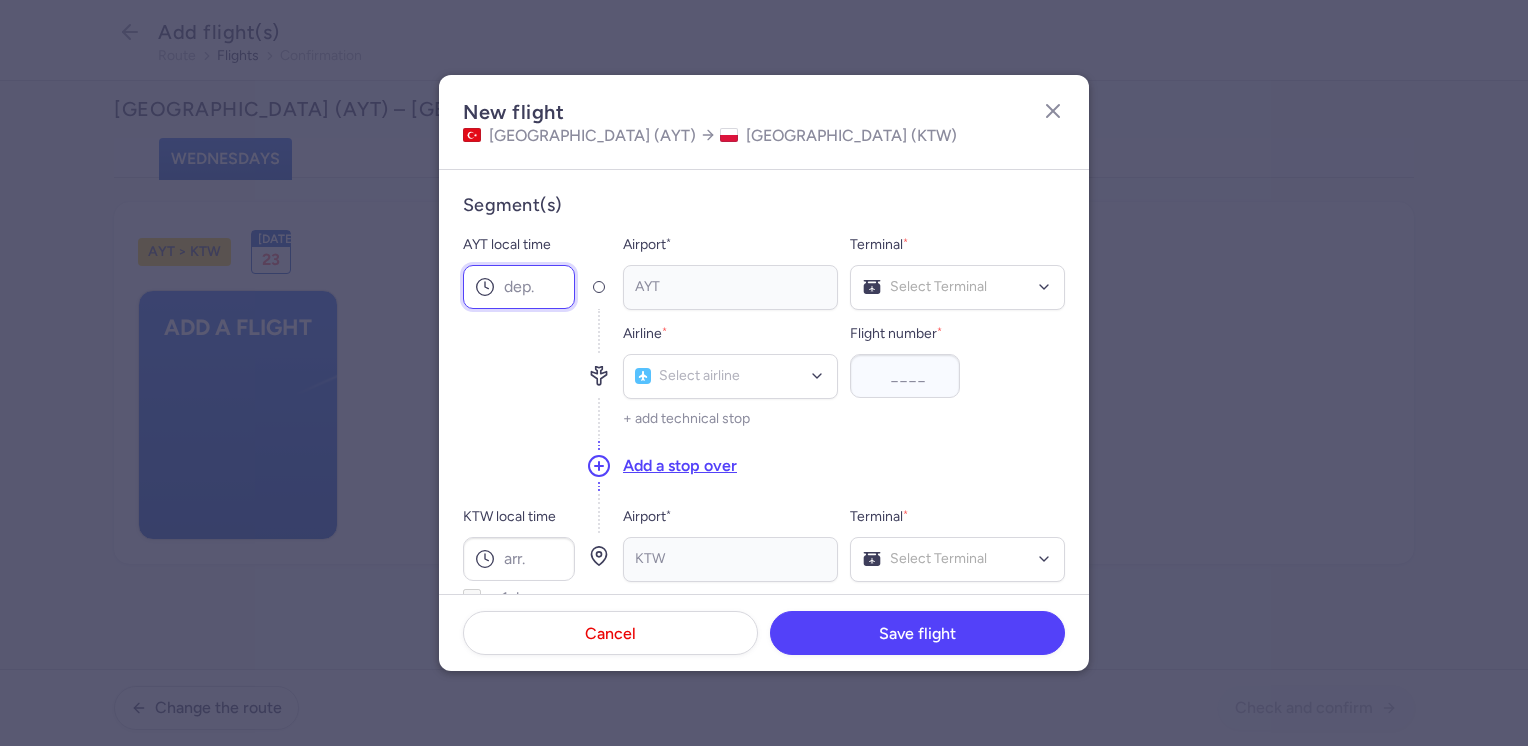click on "AYT local time" at bounding box center (519, 287) 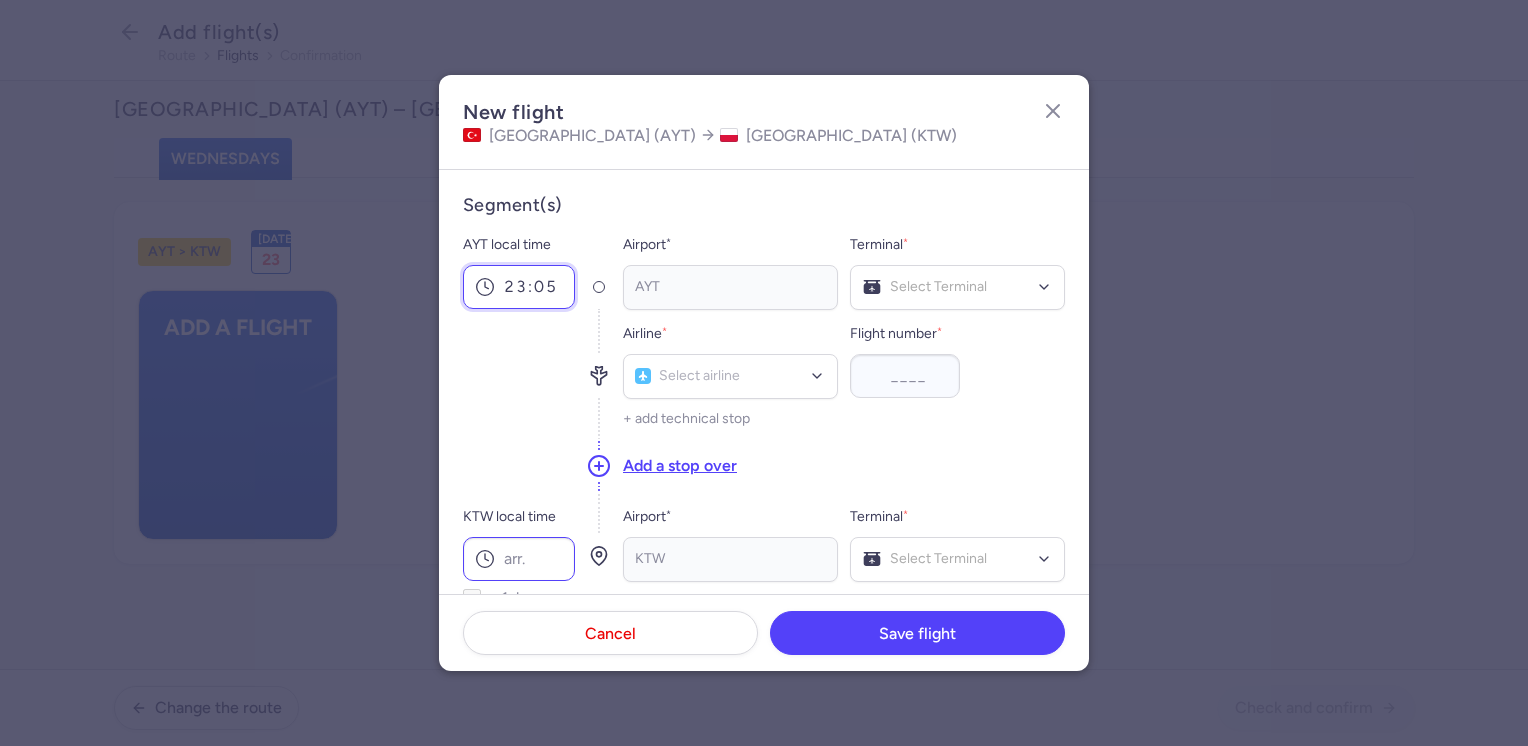 type on "23:05" 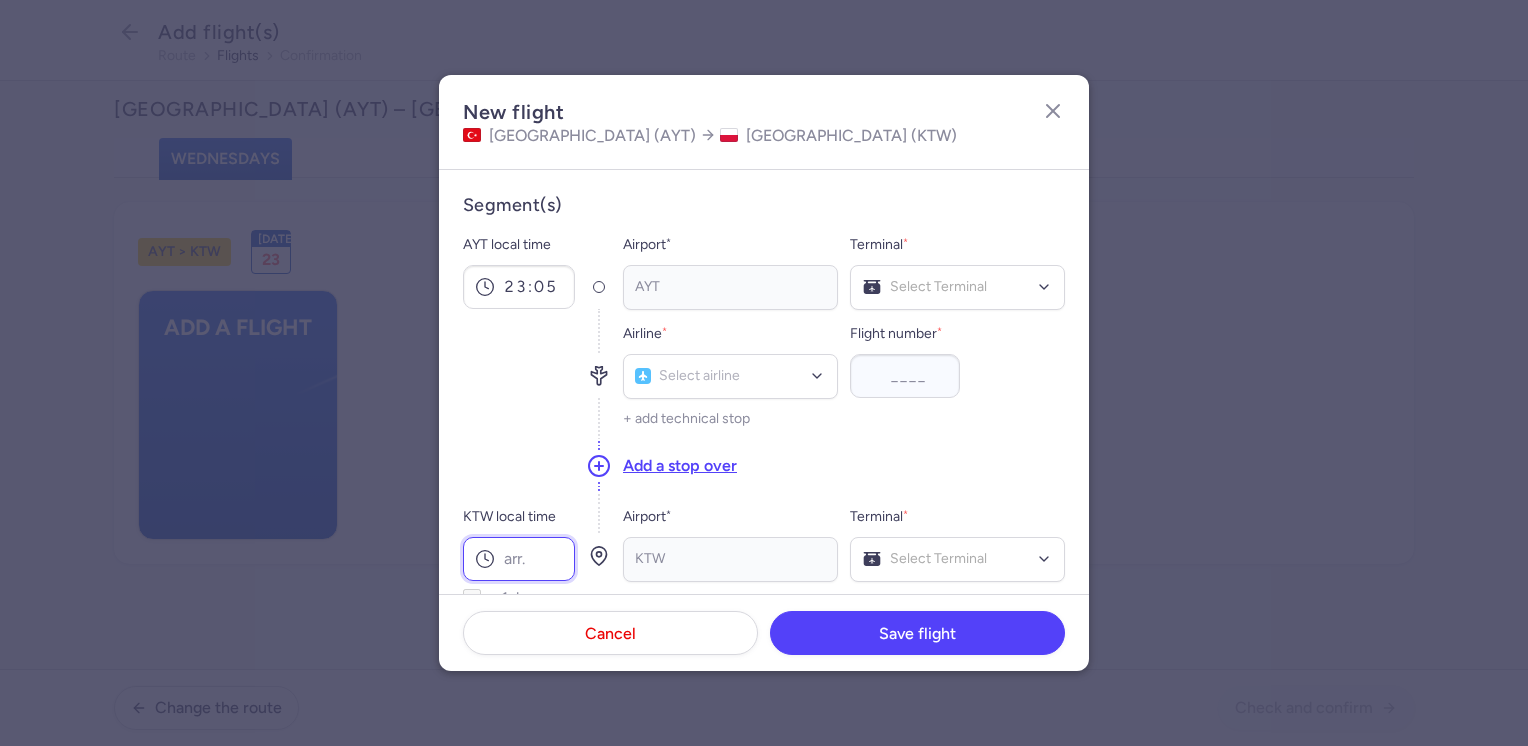 click on "KTW local time" at bounding box center (519, 559) 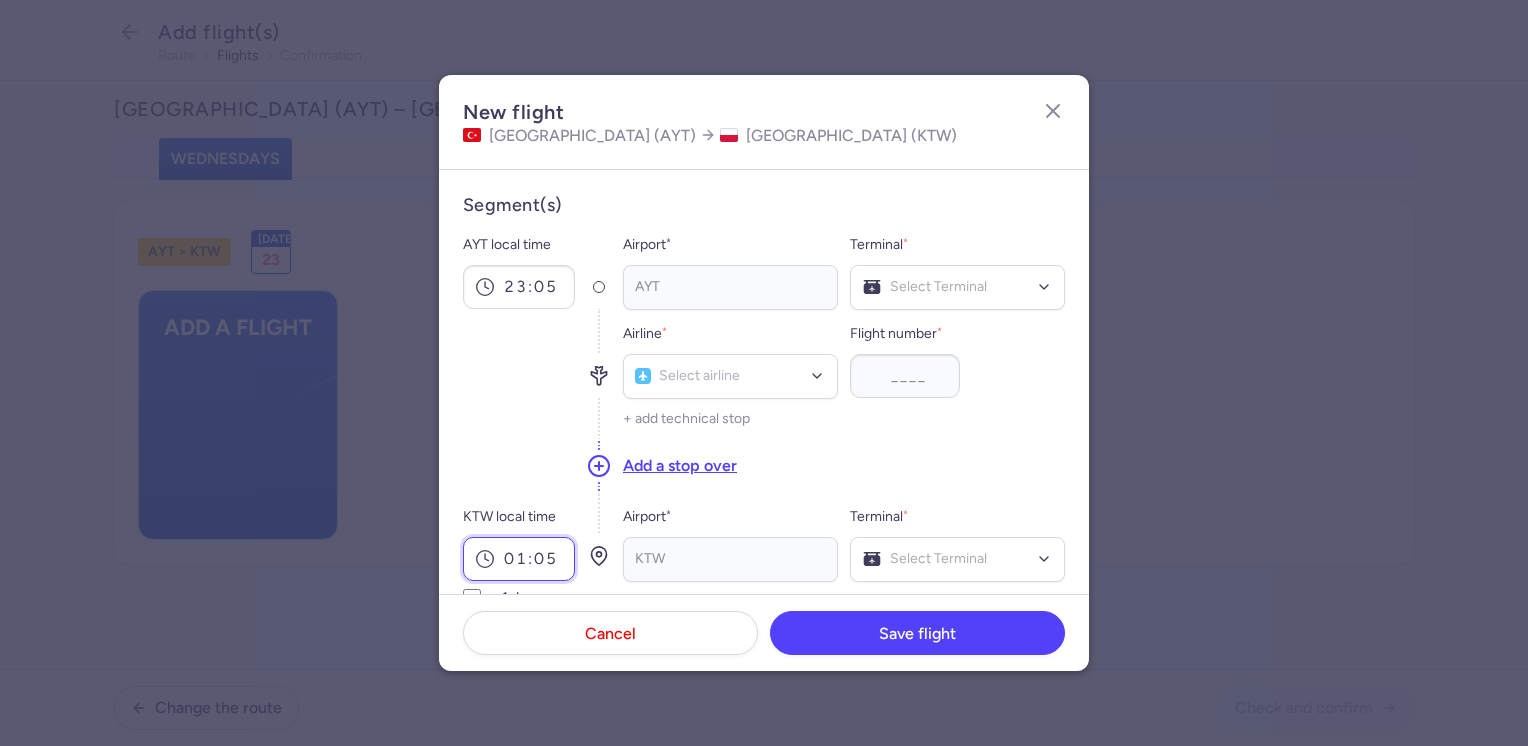 scroll, scrollTop: 100, scrollLeft: 0, axis: vertical 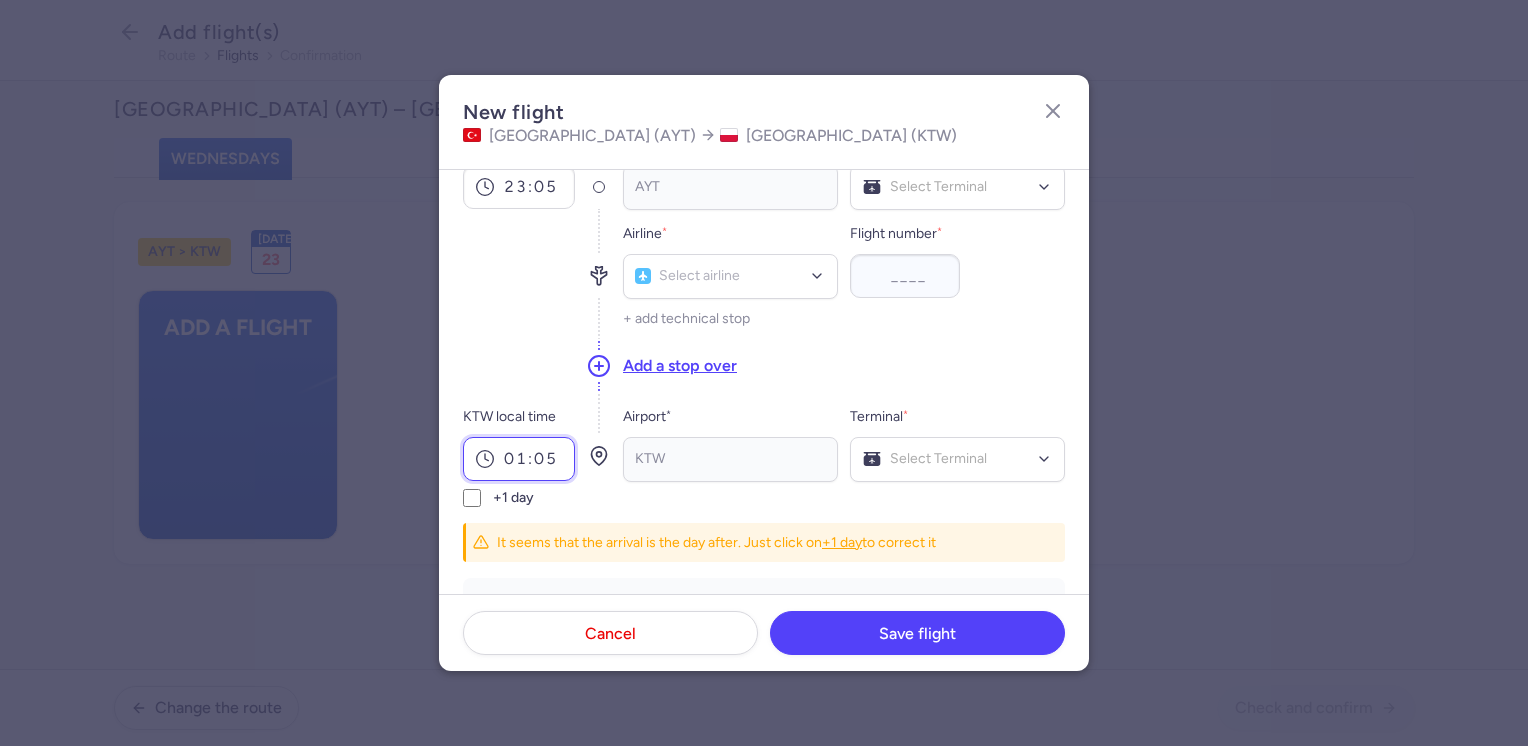 type on "01:05" 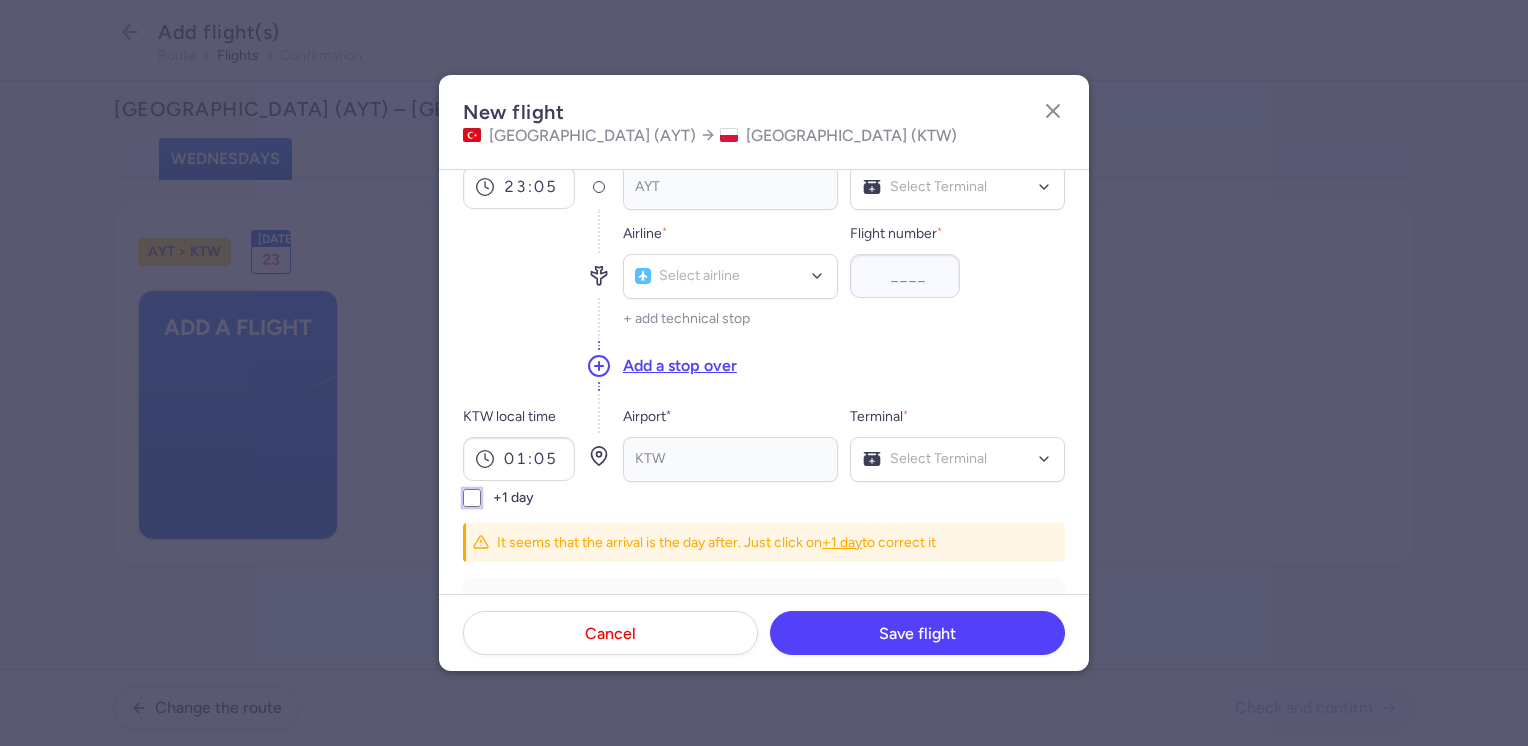 click on "+1 day" at bounding box center (472, 498) 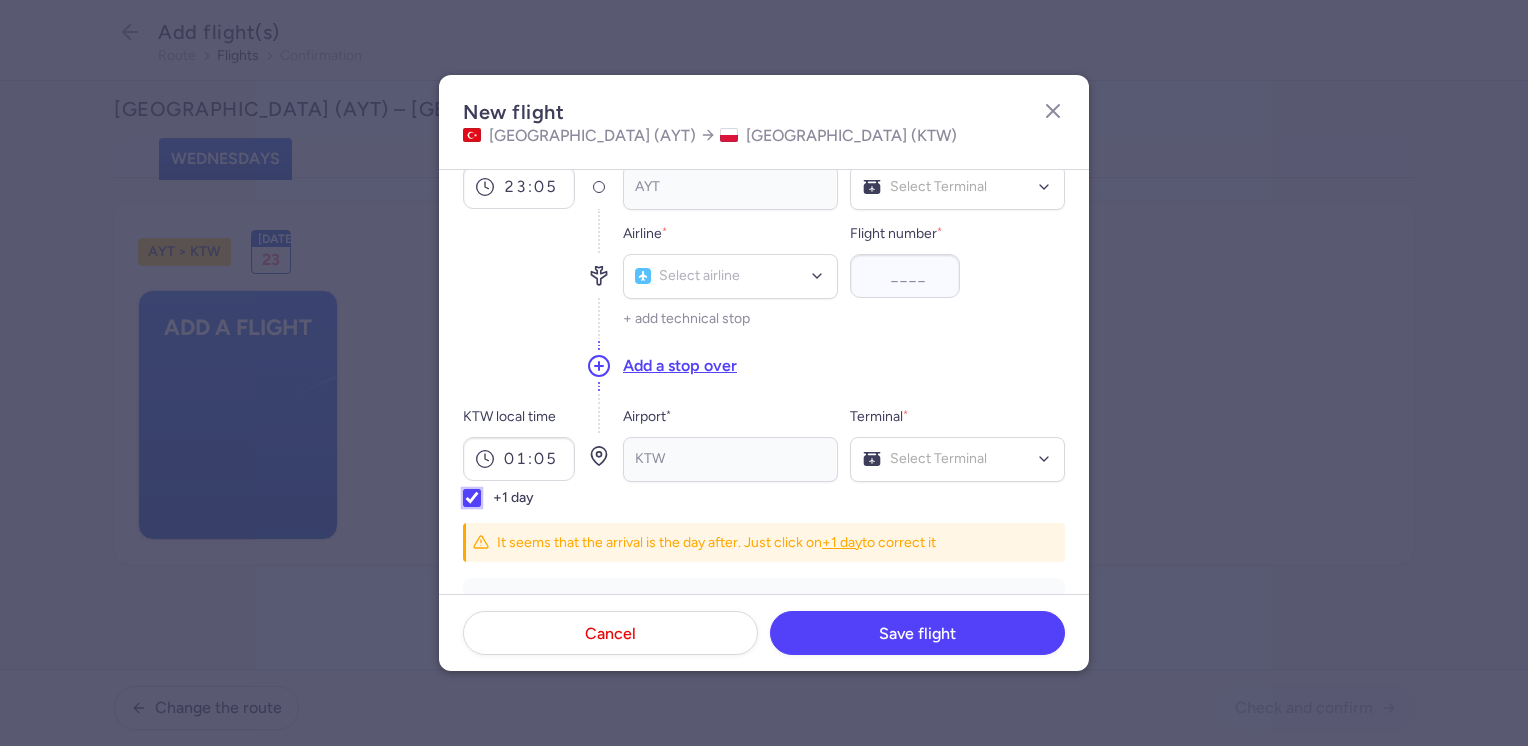 checkbox on "true" 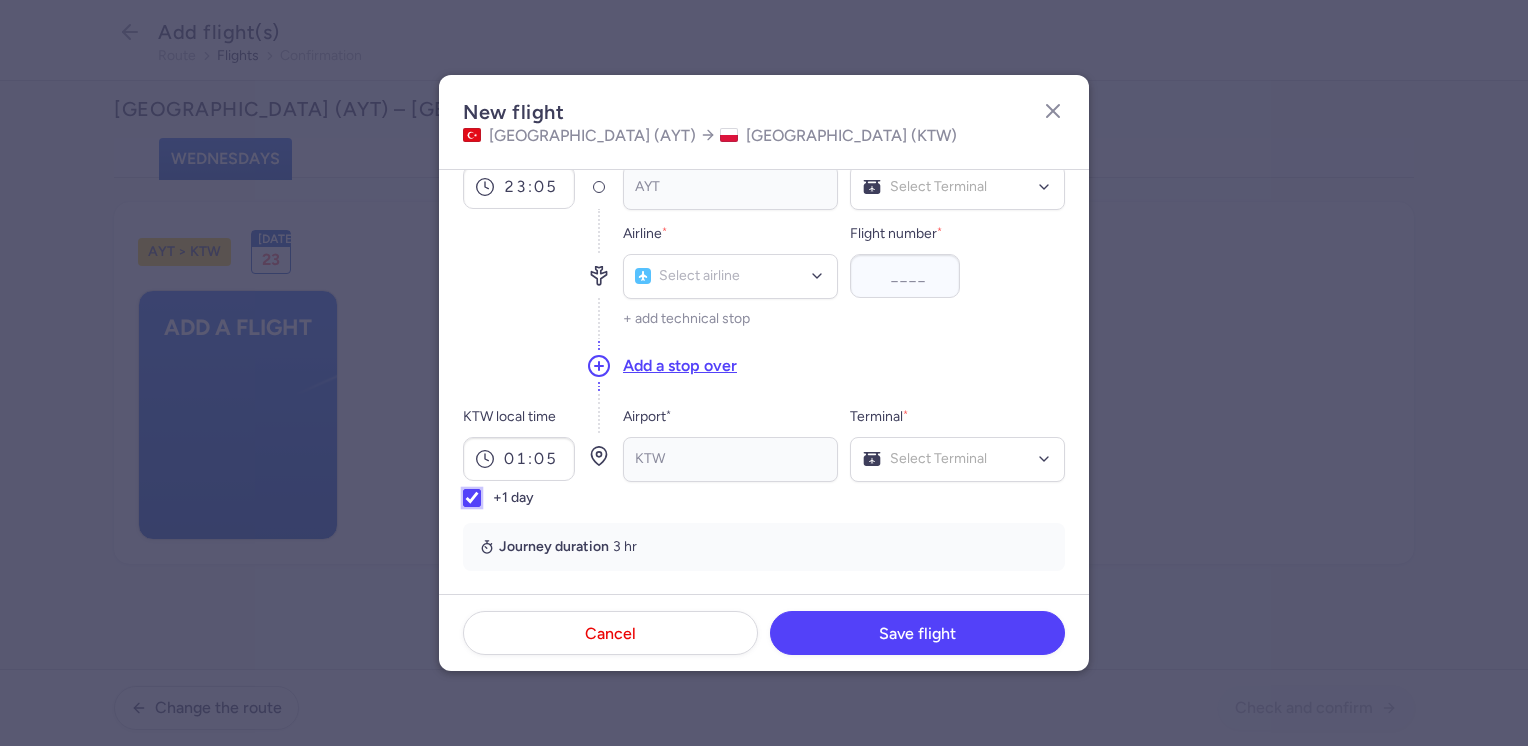 scroll, scrollTop: 0, scrollLeft: 0, axis: both 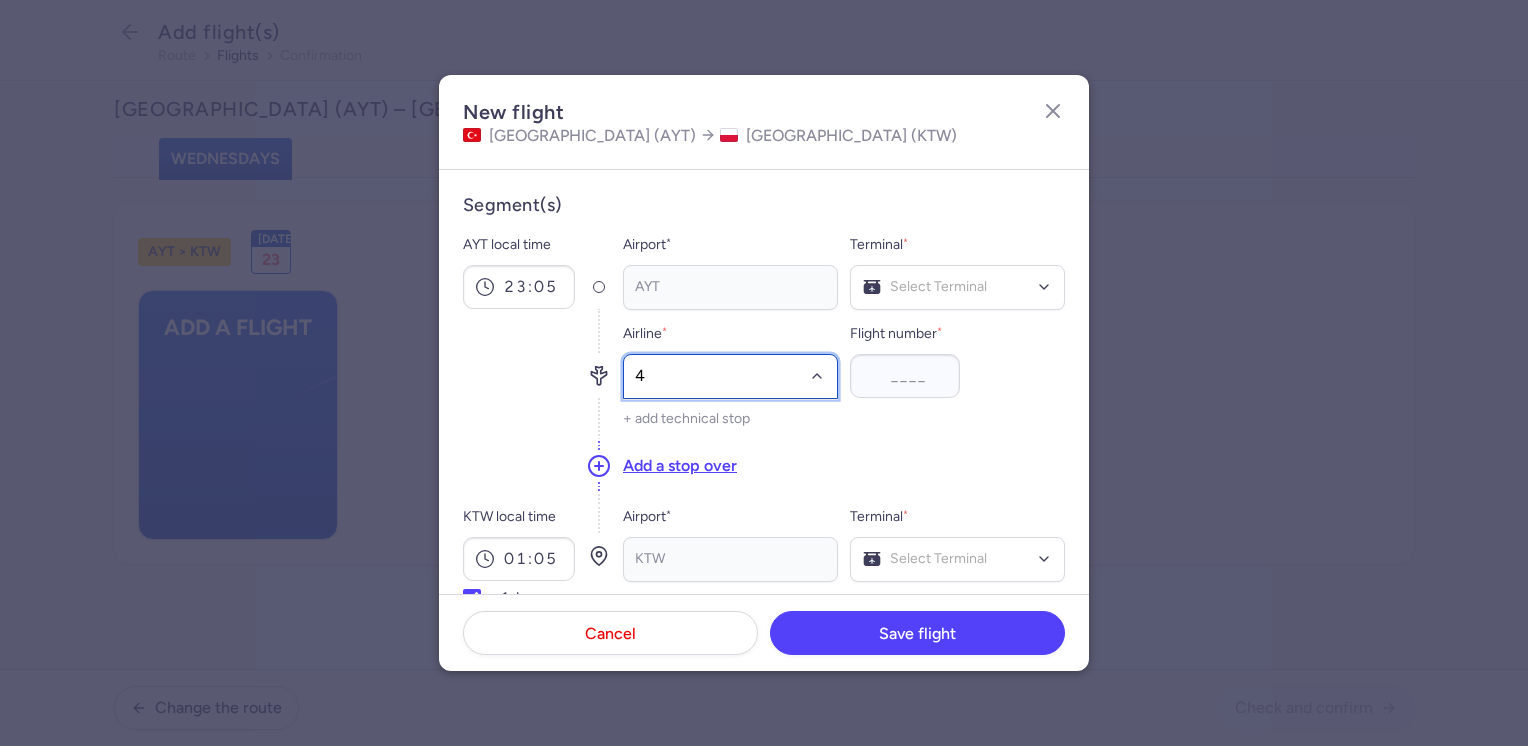 type on "4m" 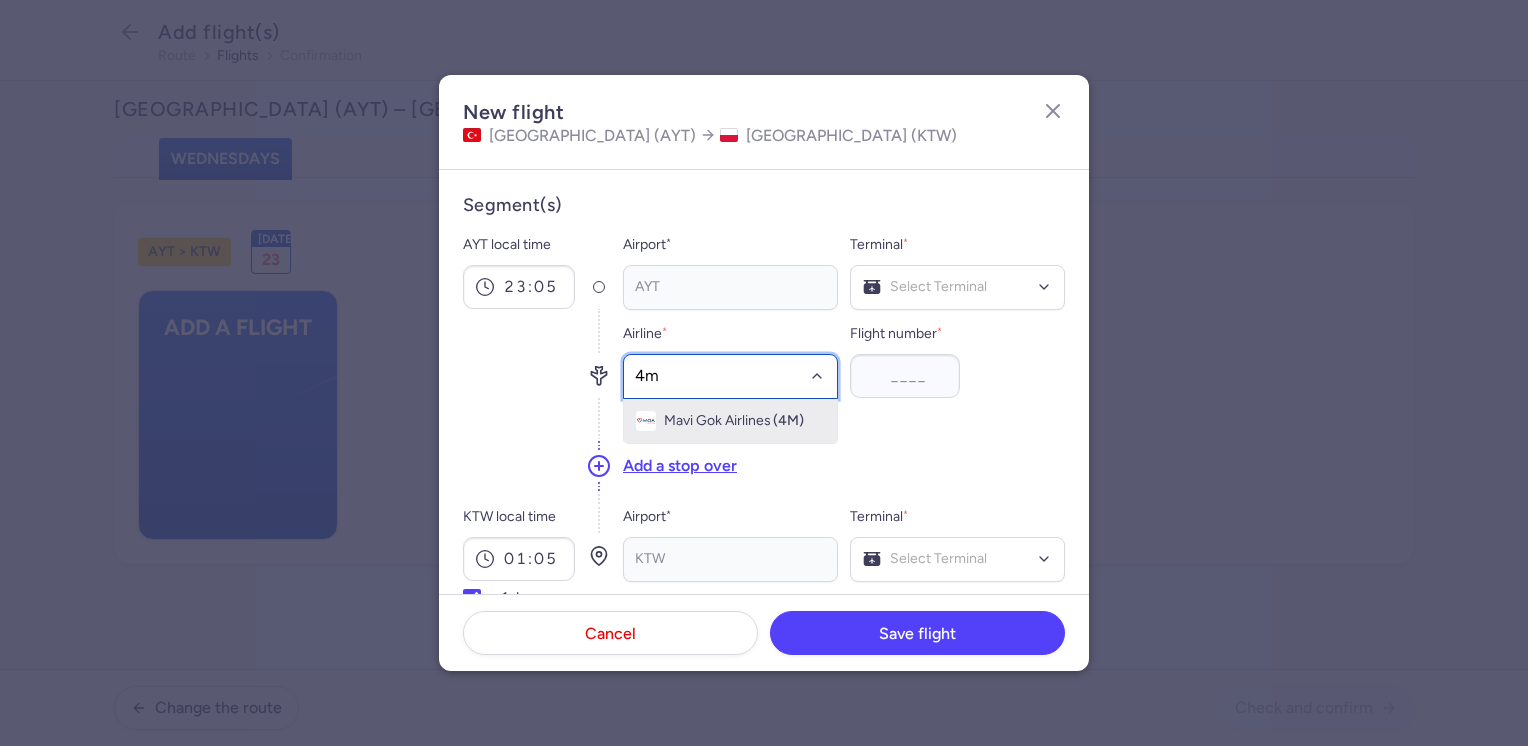 click on "Mavi Gok Airlines" at bounding box center [717, 421] 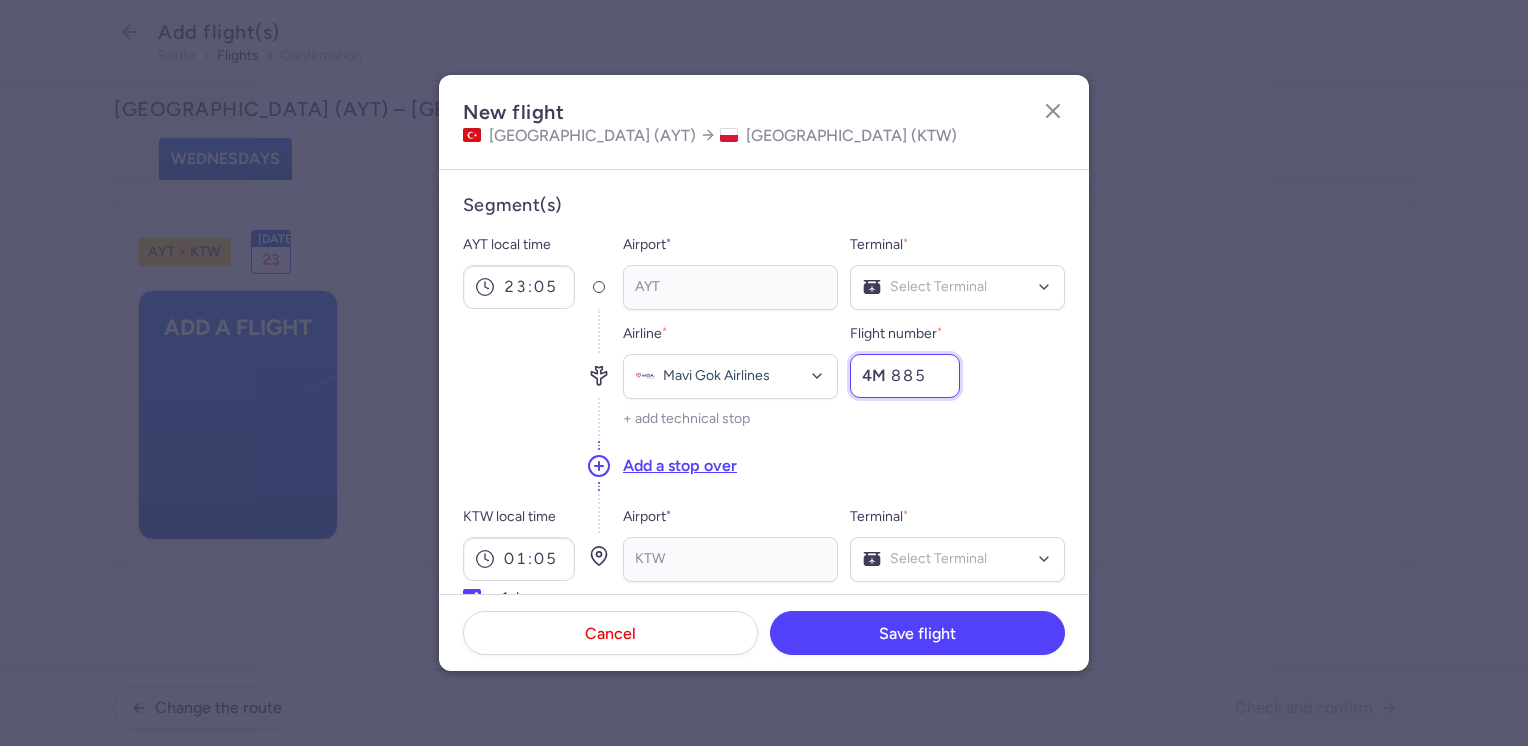 type on "885" 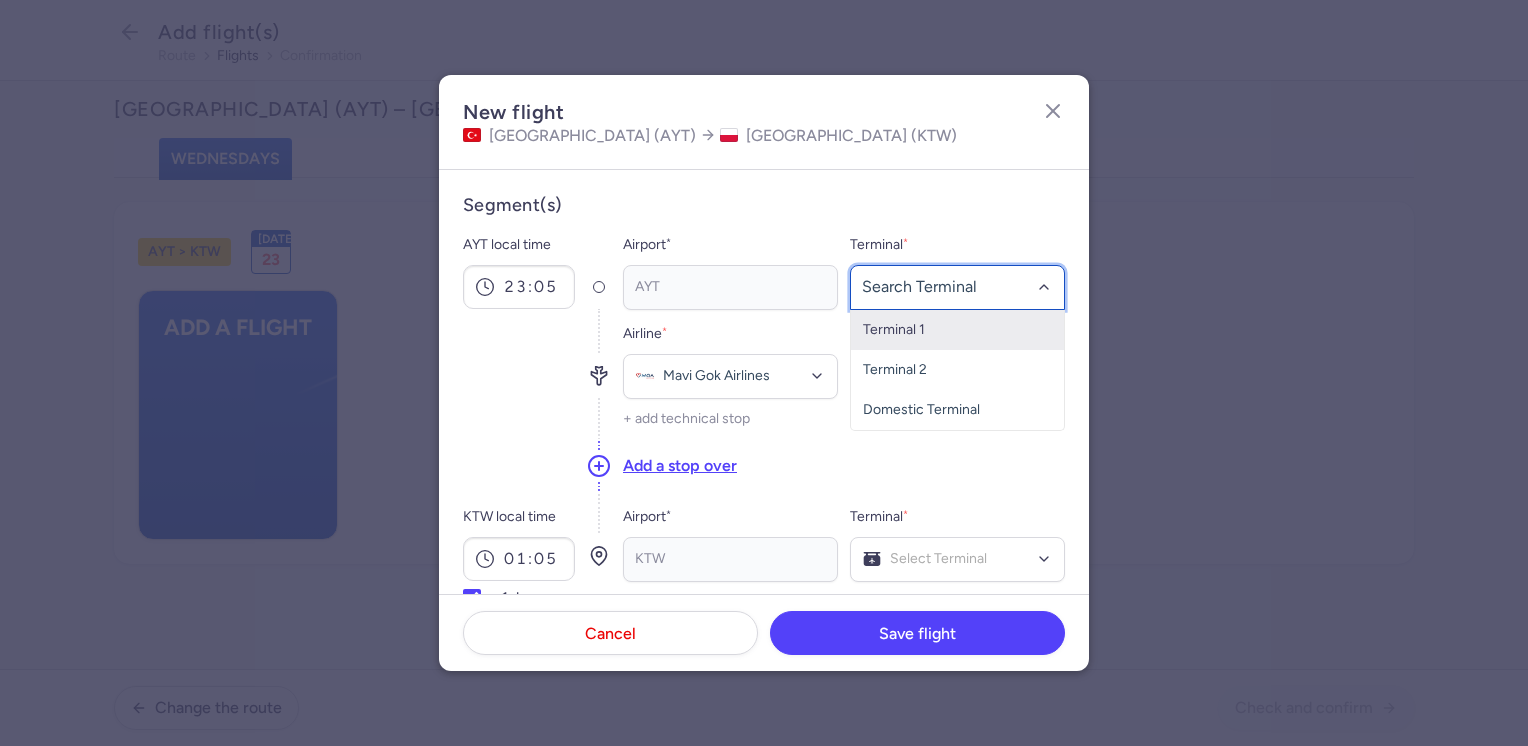 click on "Terminal 1" 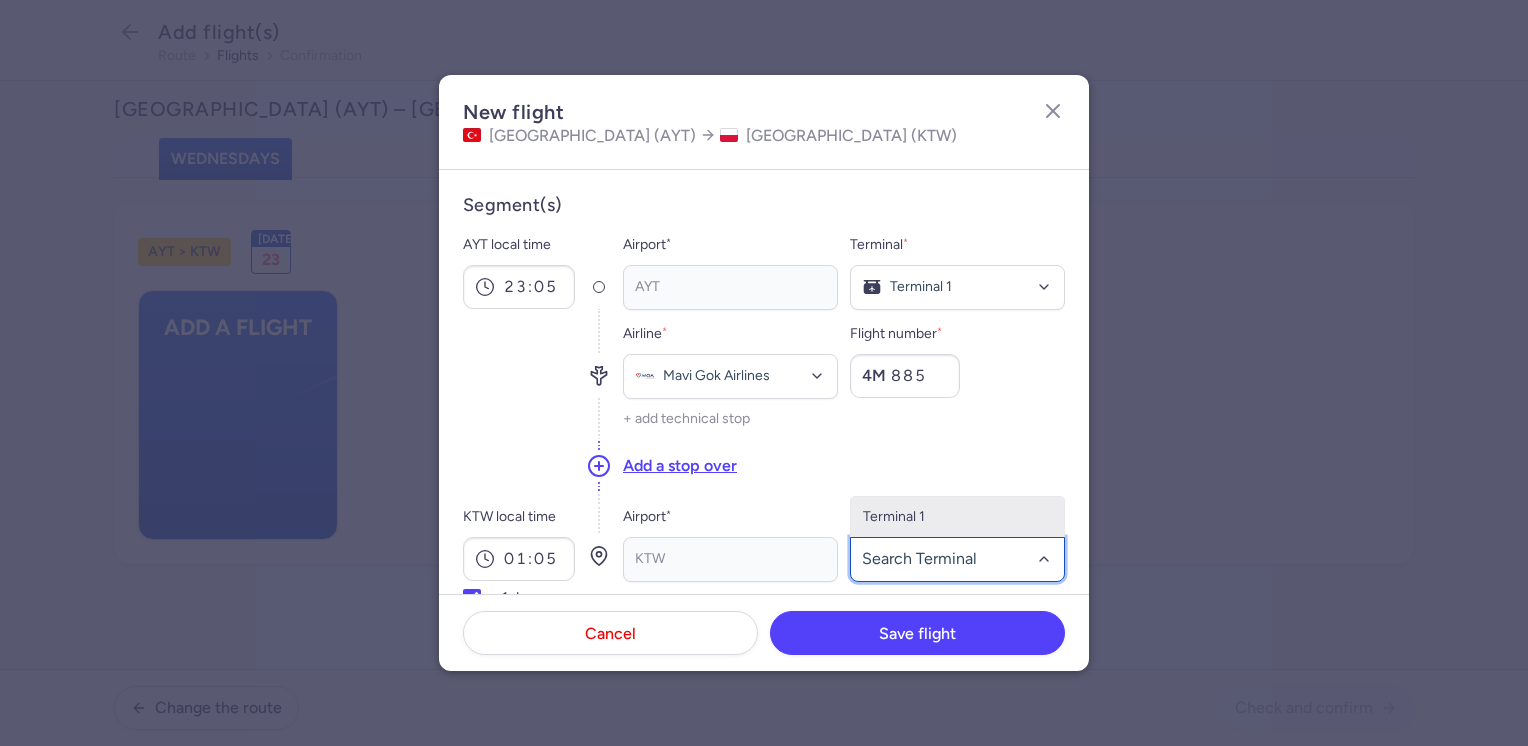 click on "Terminal 1" at bounding box center [957, 517] 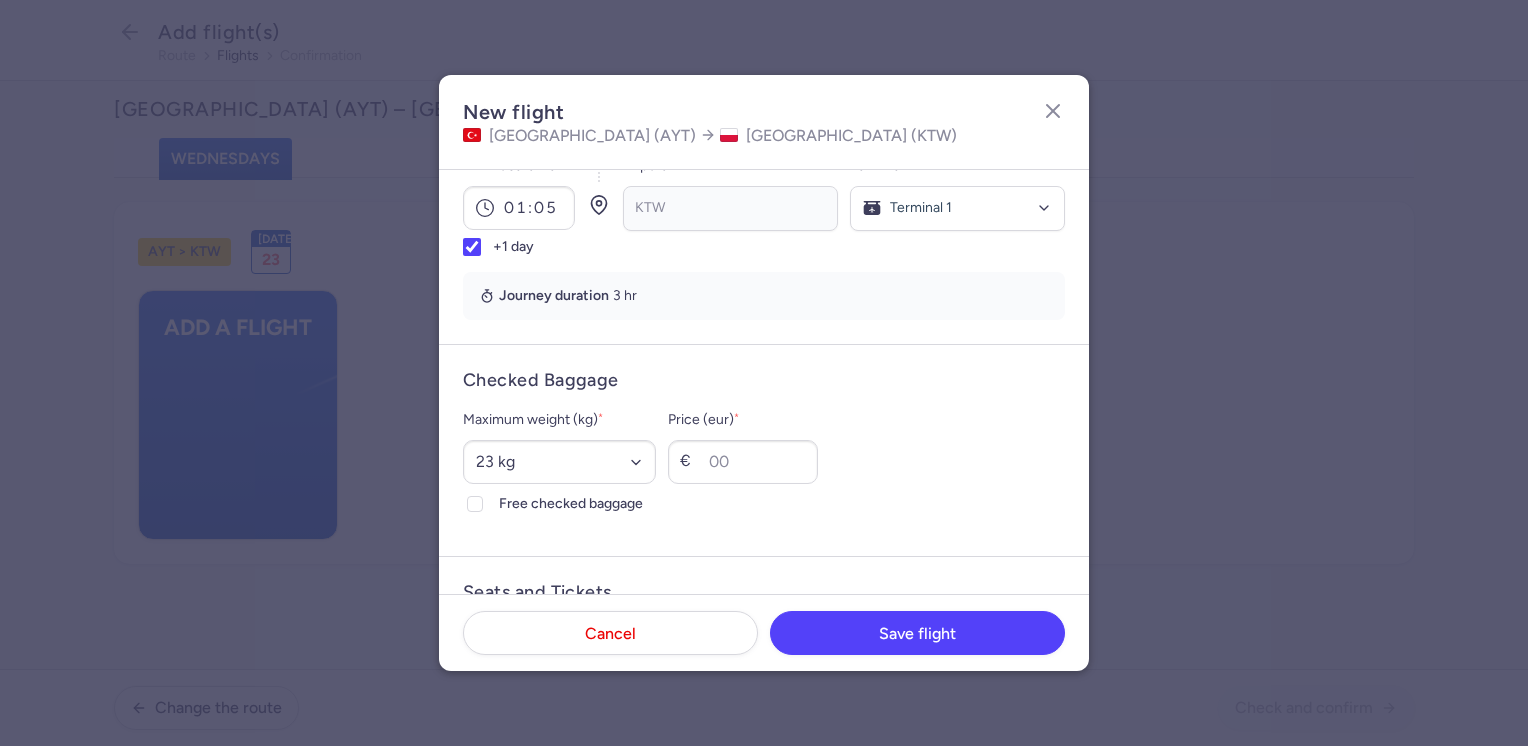 scroll, scrollTop: 400, scrollLeft: 0, axis: vertical 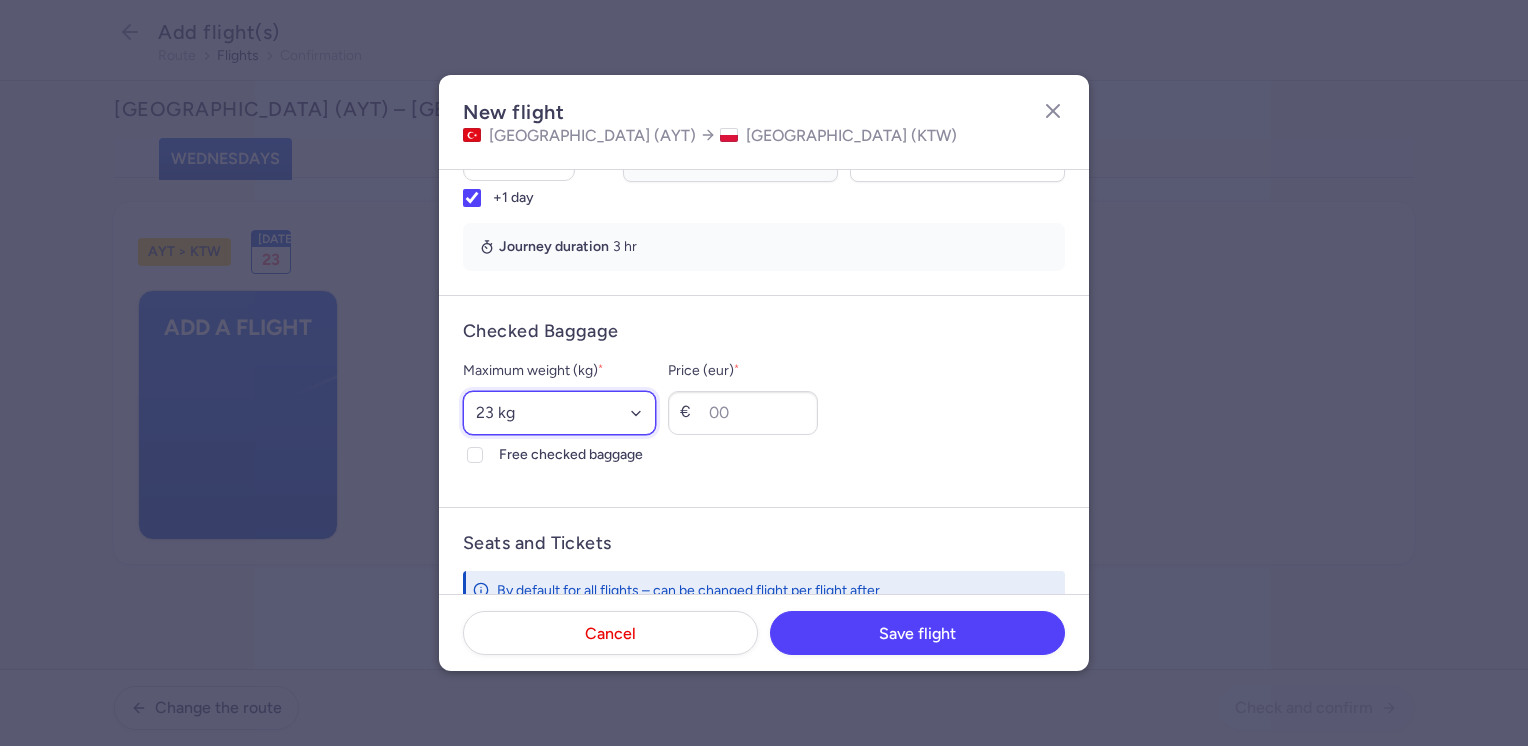 click on "Select an option 15 kg 16 kg 17 kg 18 kg 19 kg 20 kg 21 kg 22 kg 23 kg 24 kg 25 kg 26 kg 27 kg 28 kg 29 kg 30 kg 31 kg 32 kg 33 kg 34 kg 35 kg" at bounding box center [559, 413] 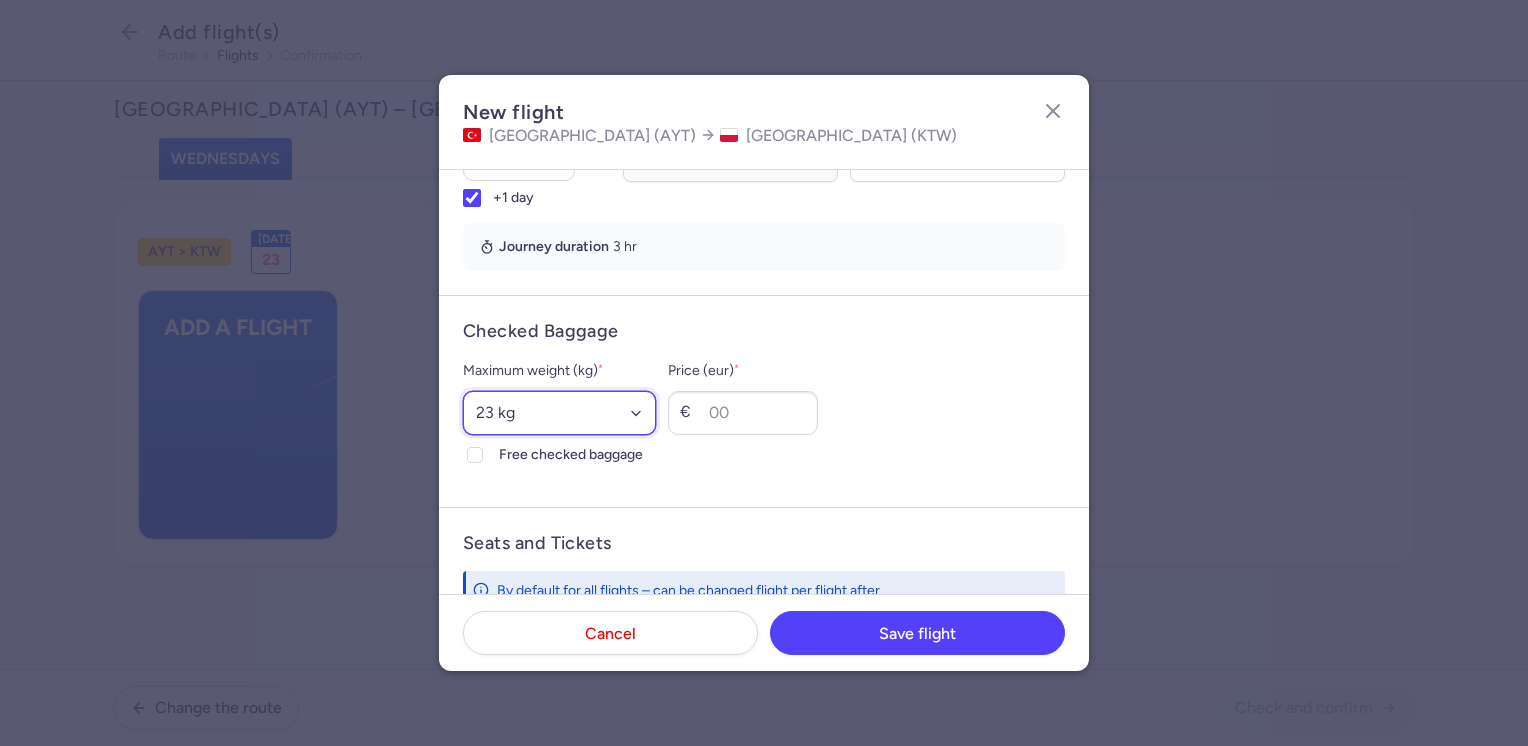 select on "20" 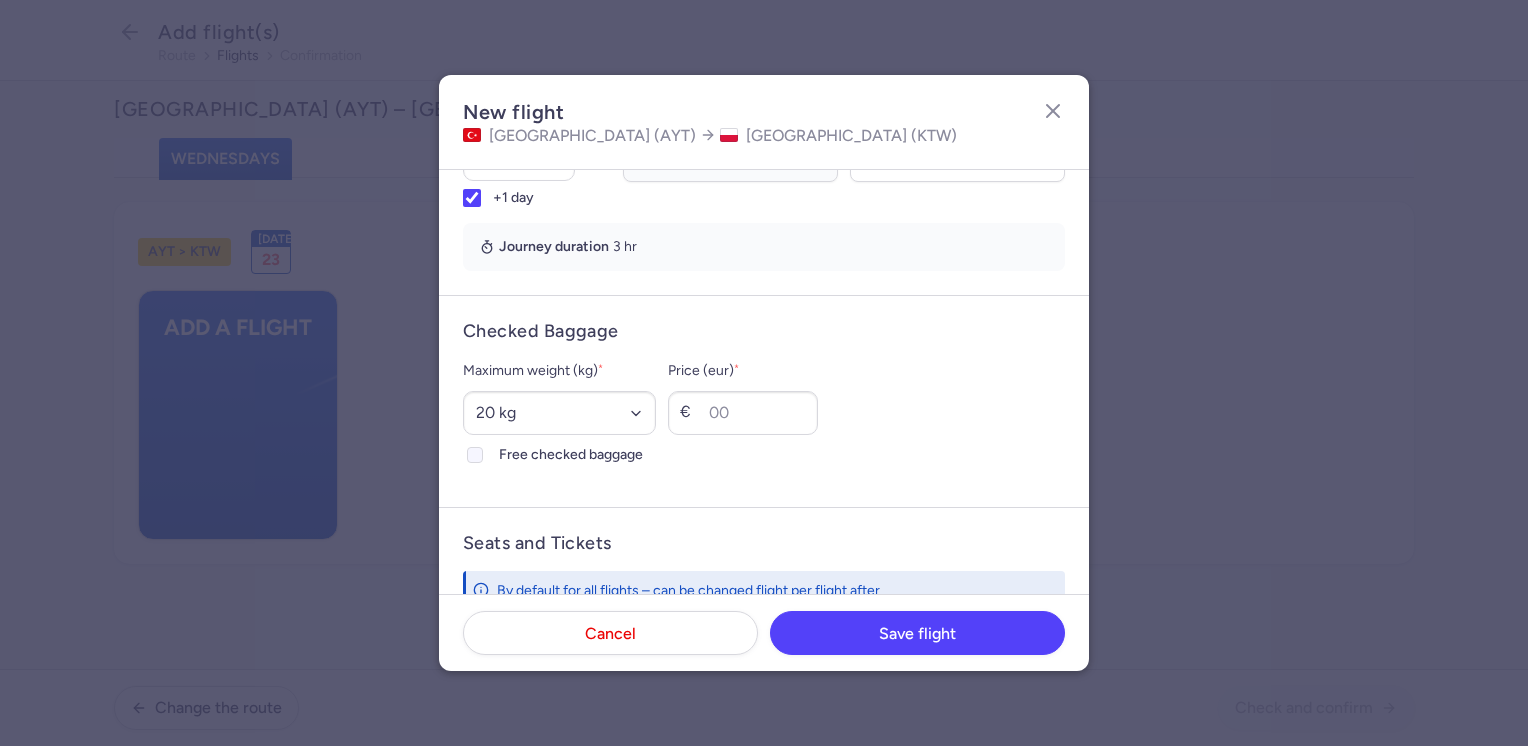 click on "Free checked baggage" 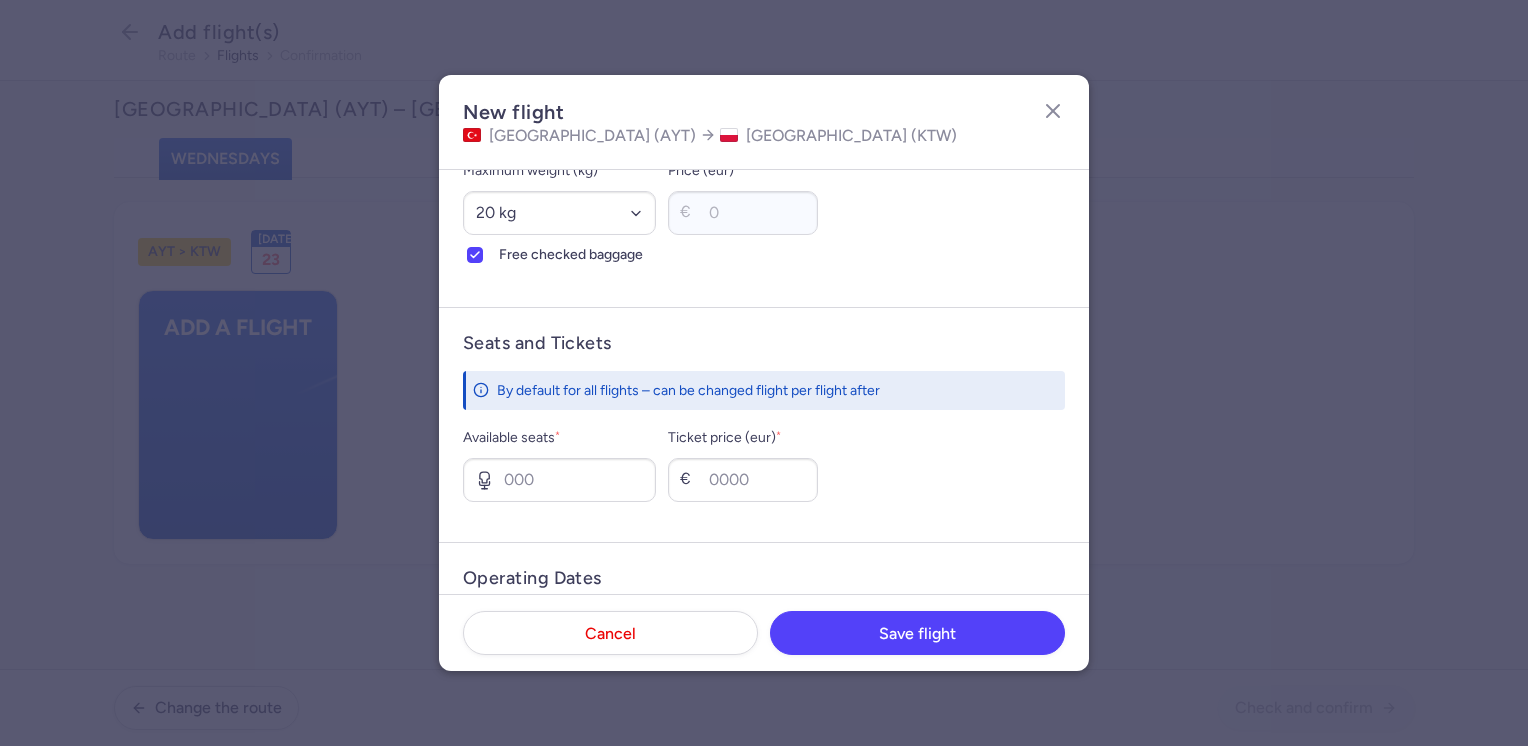 scroll, scrollTop: 700, scrollLeft: 0, axis: vertical 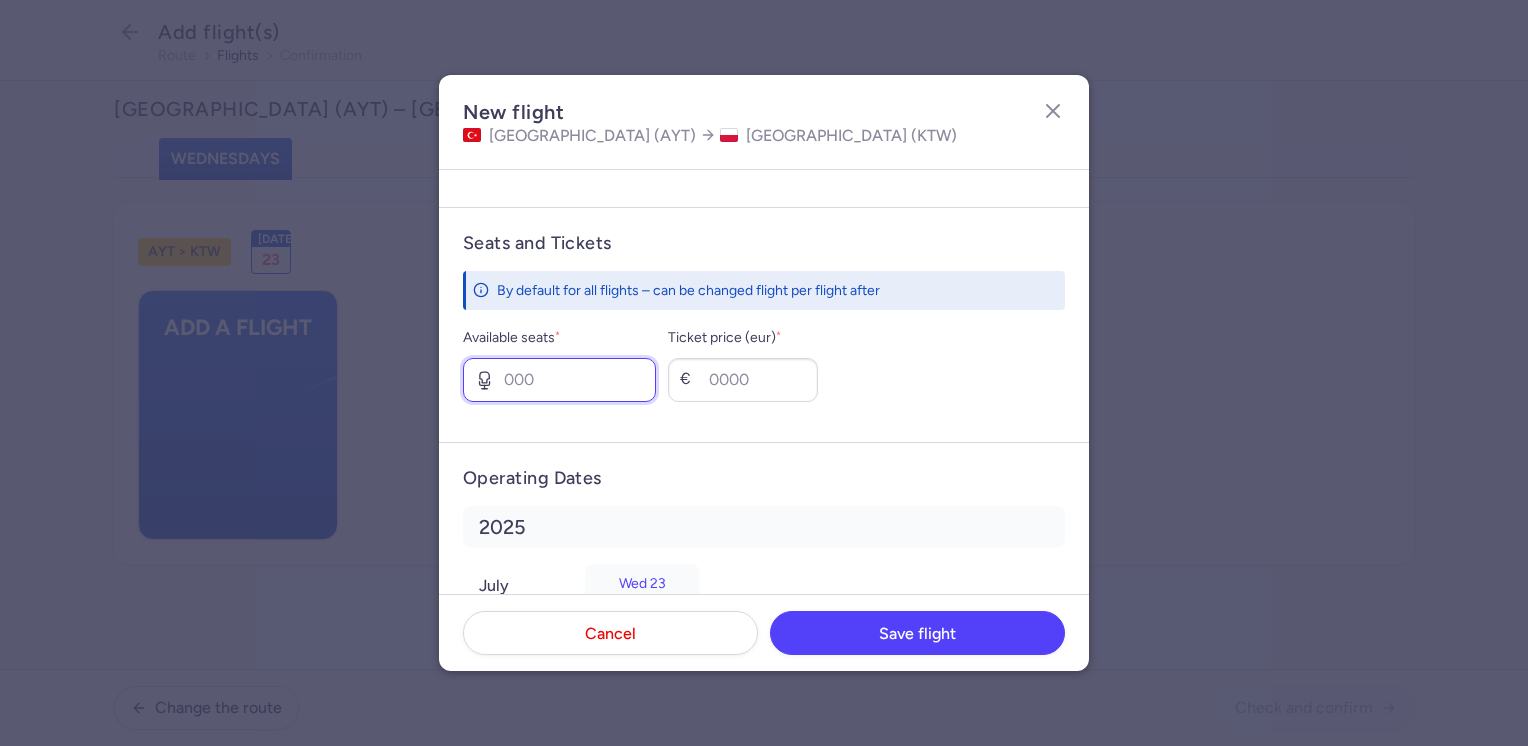click on "Available seats  *" at bounding box center [559, 380] 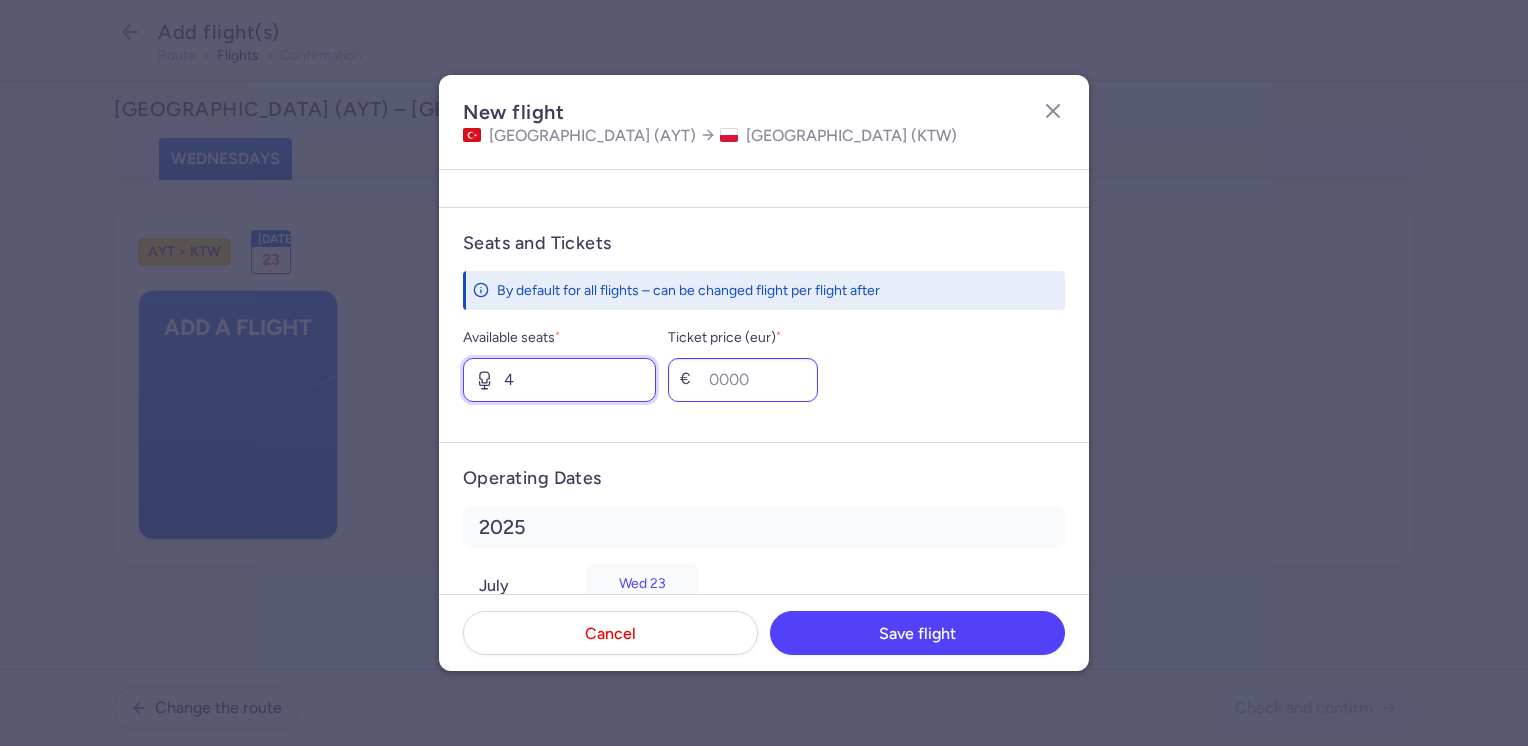 type on "4" 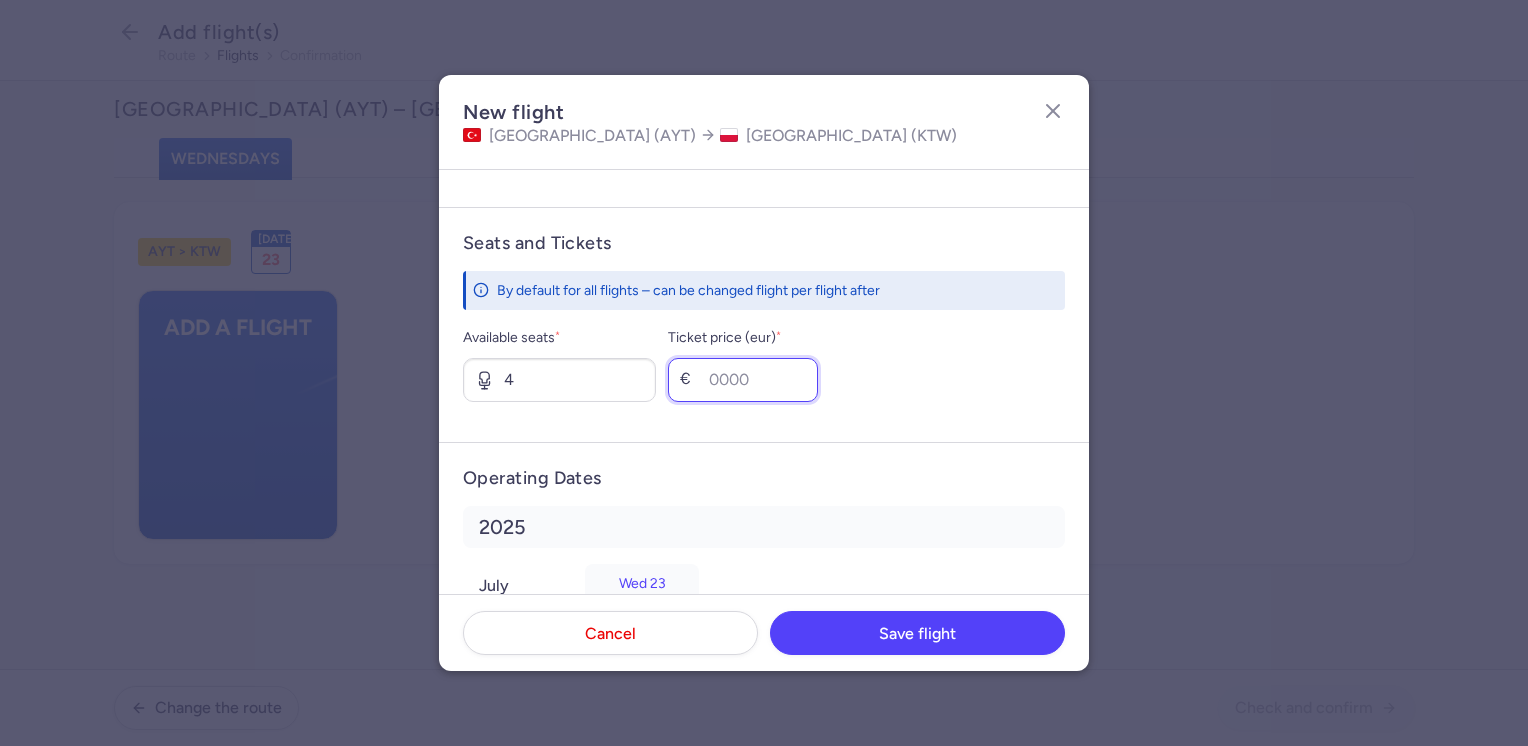 click on "Ticket price (eur)  *" at bounding box center (743, 380) 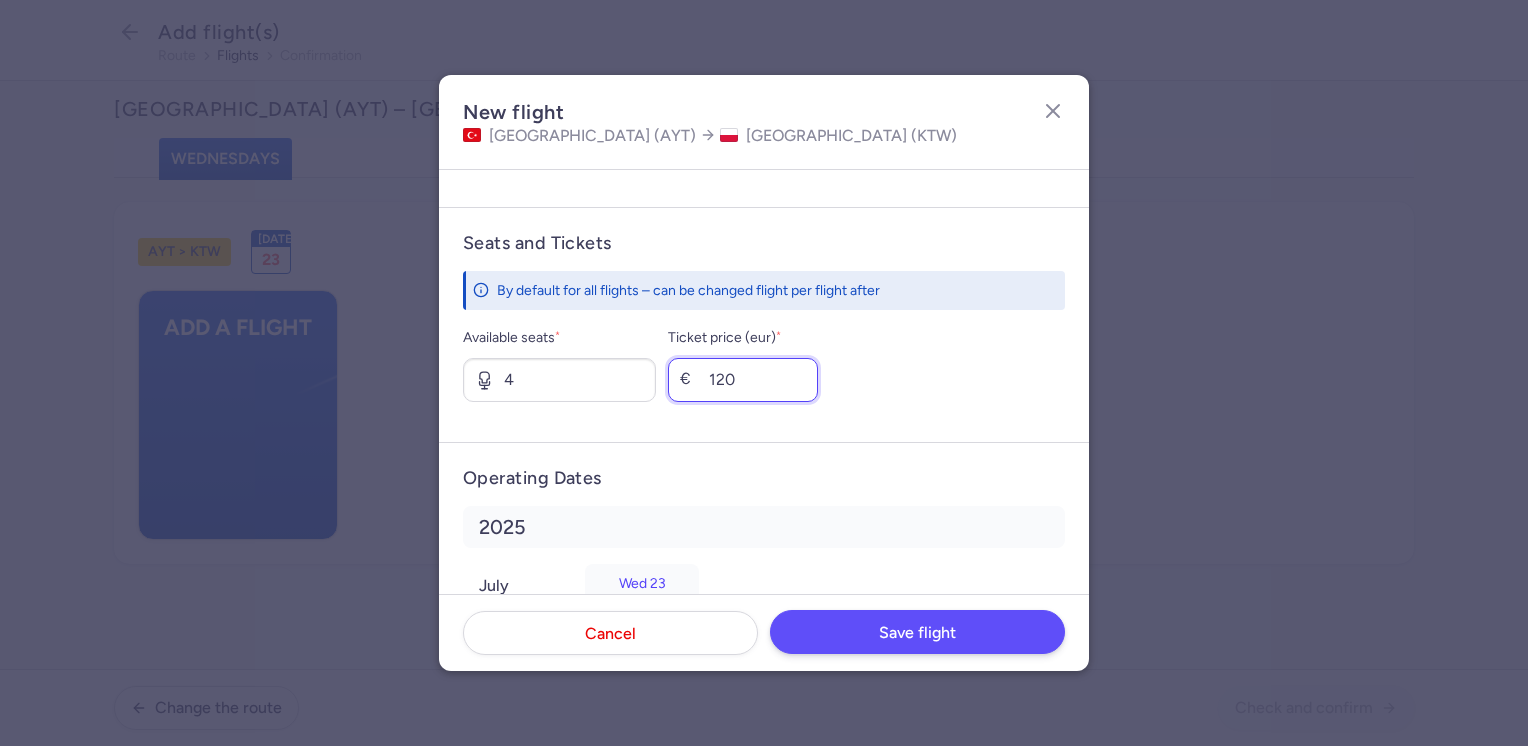 type on "120" 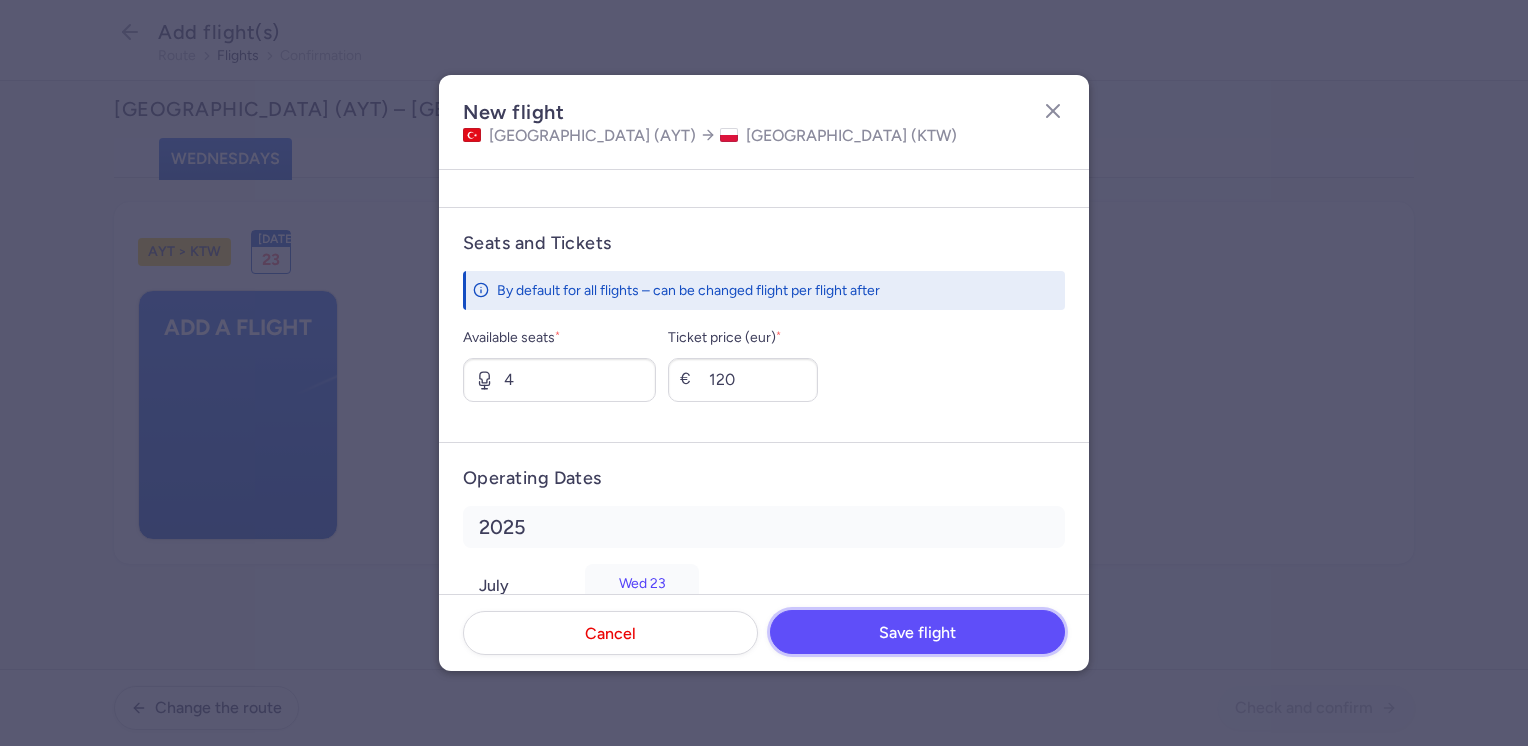 click on "Save flight" at bounding box center (917, 633) 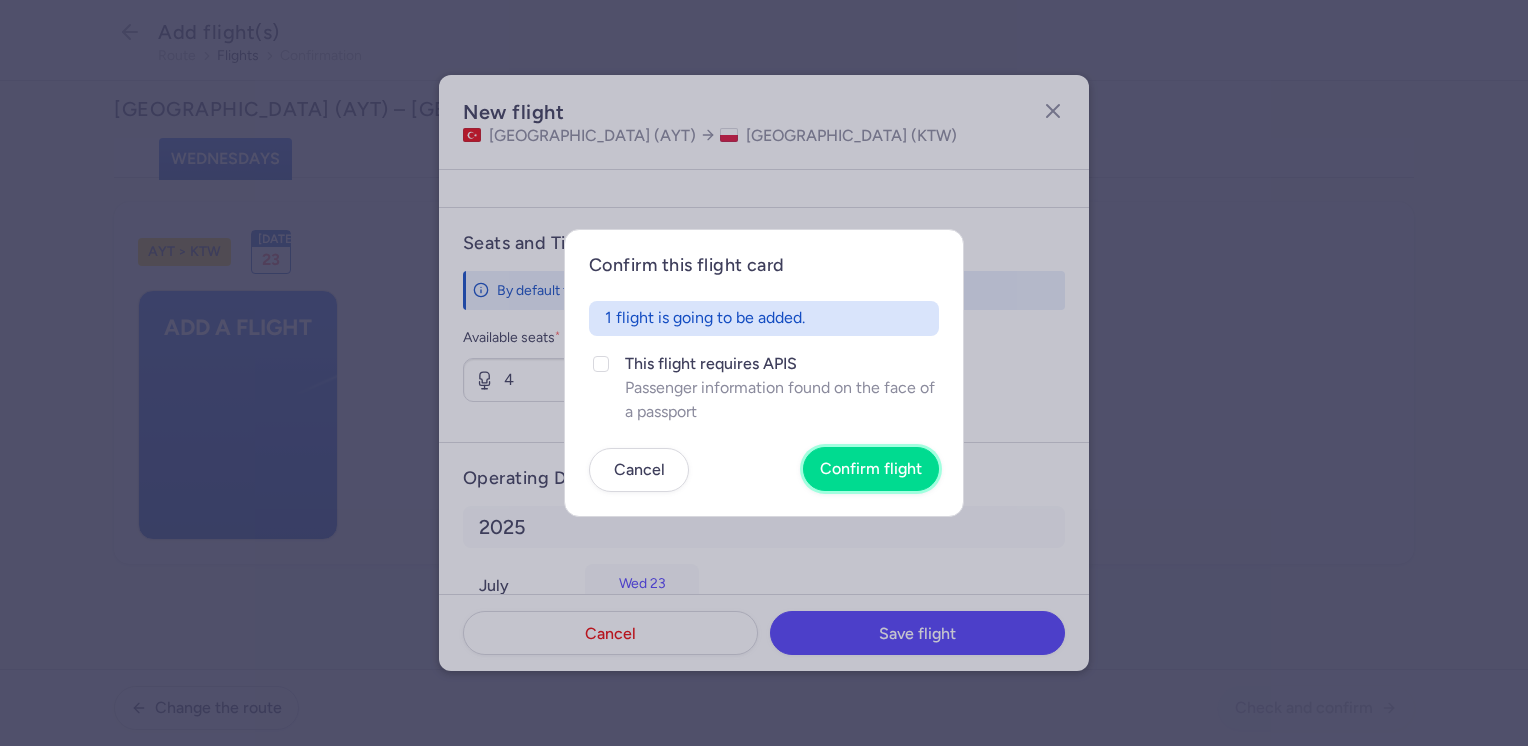 click on "Confirm flight" at bounding box center (871, 469) 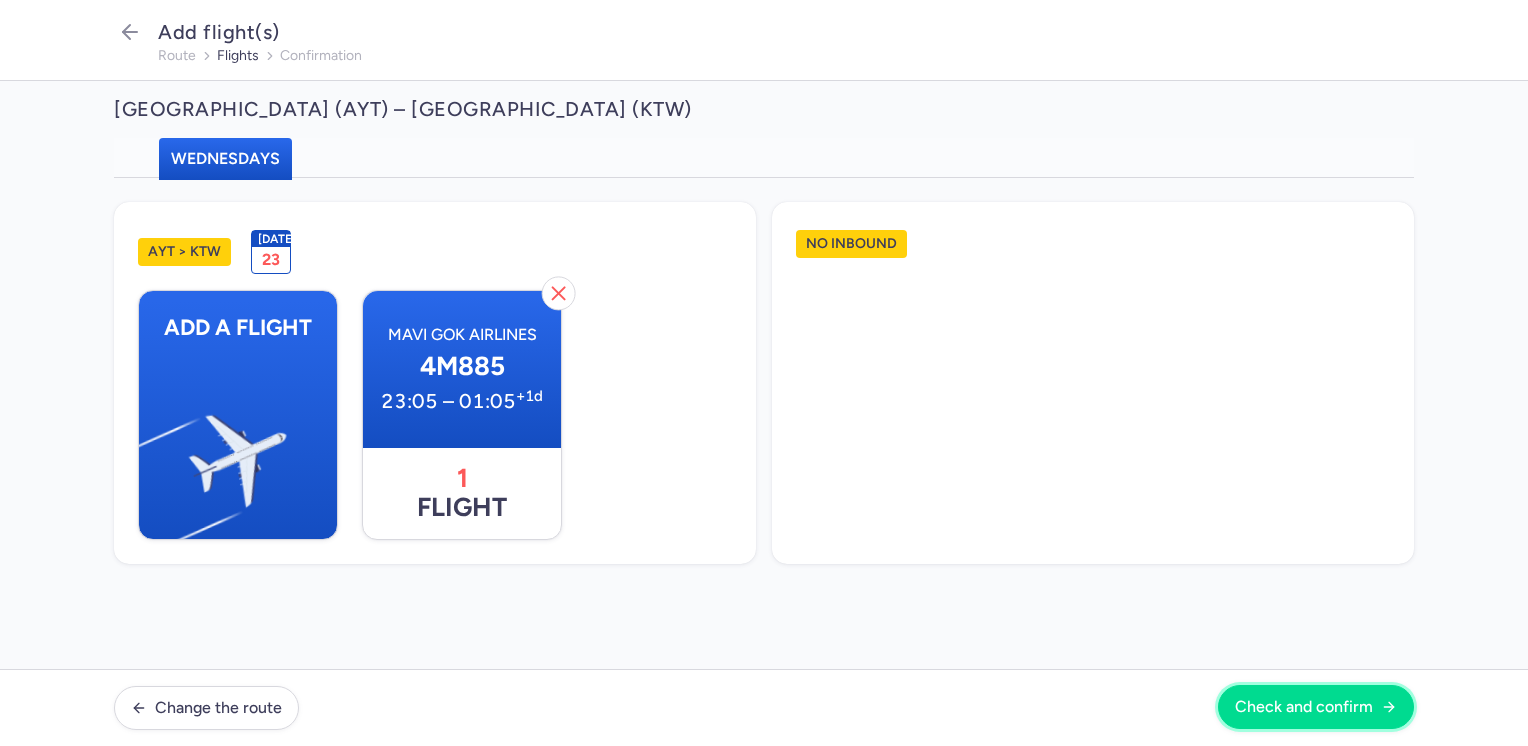 click on "Check and confirm" at bounding box center (1316, 707) 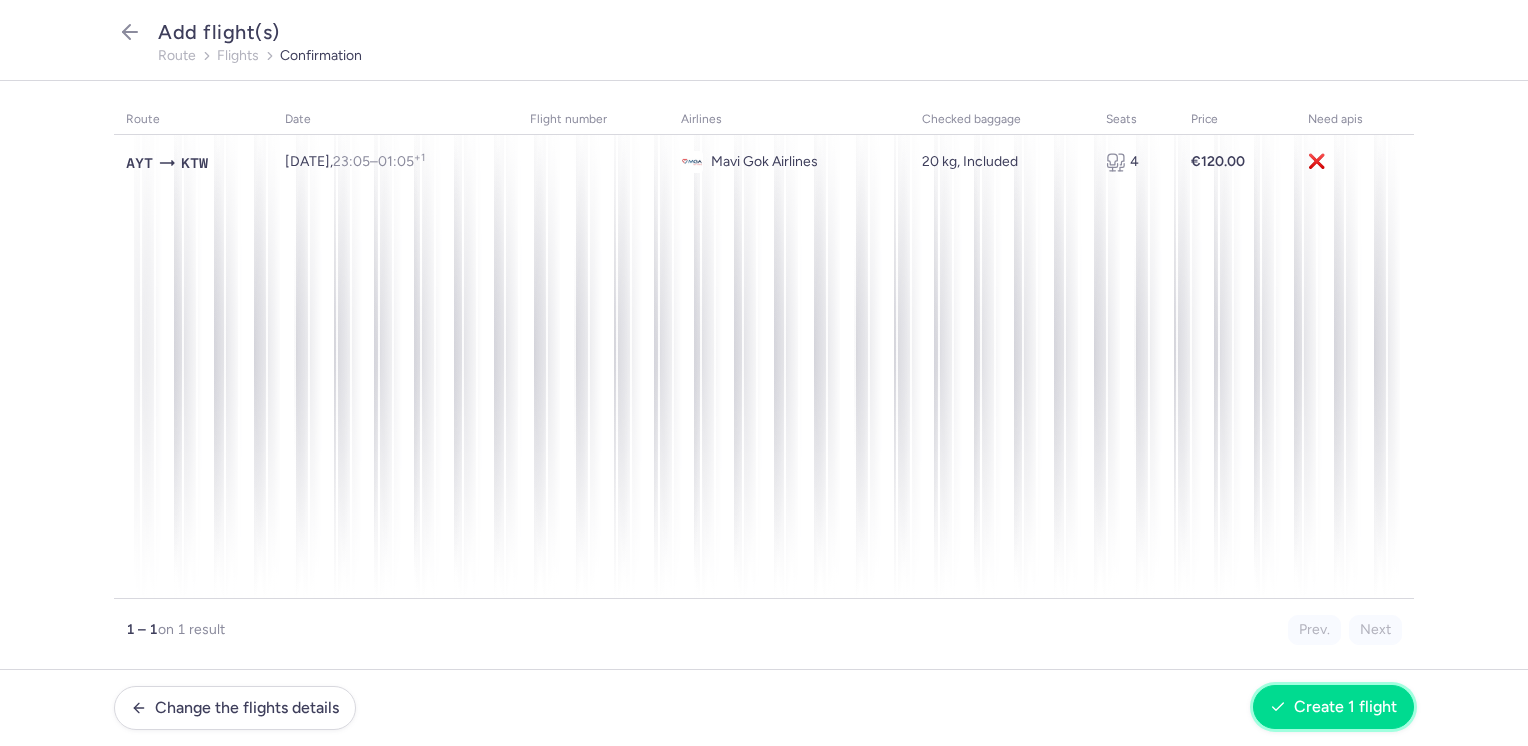 click on "Create 1 flight" at bounding box center (1345, 707) 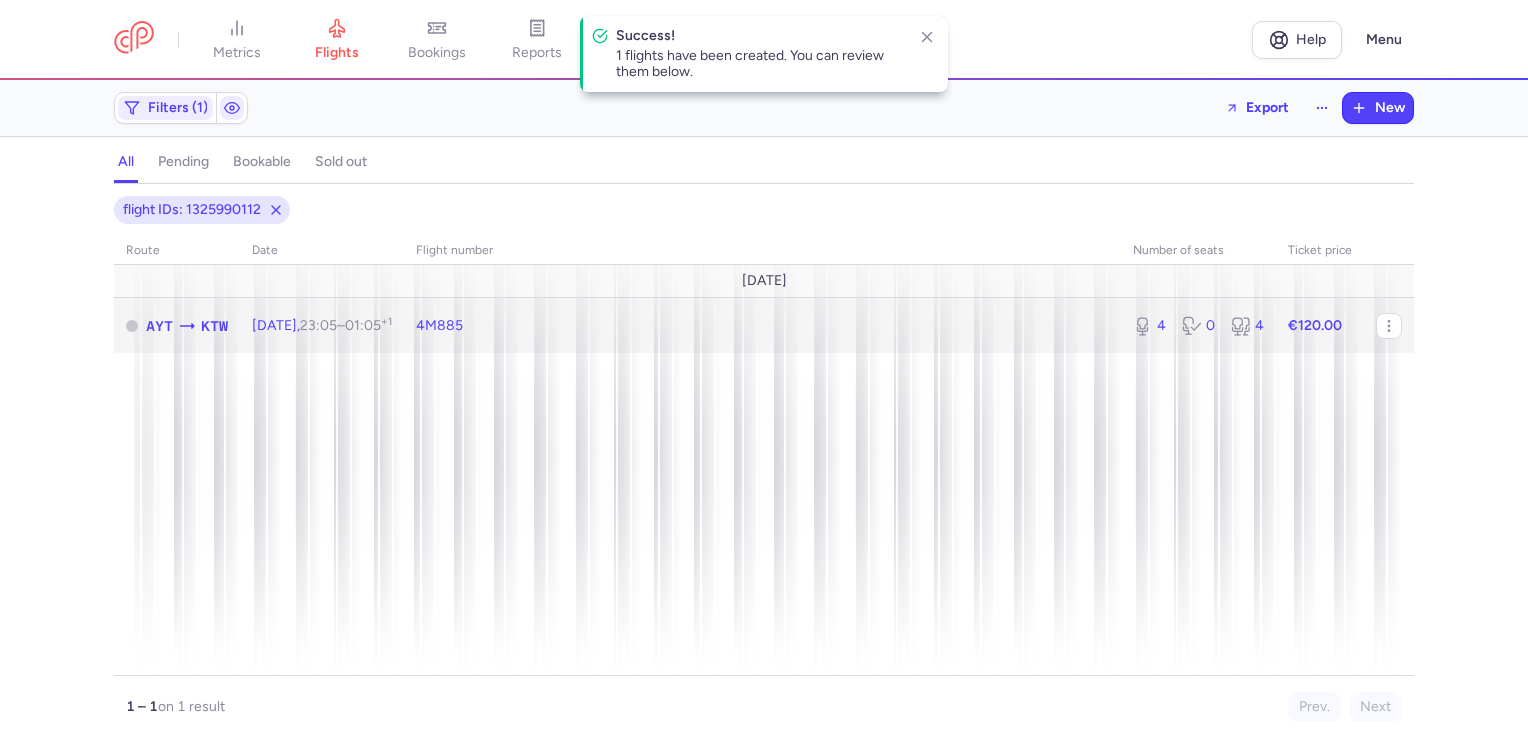 click on "€120.00" 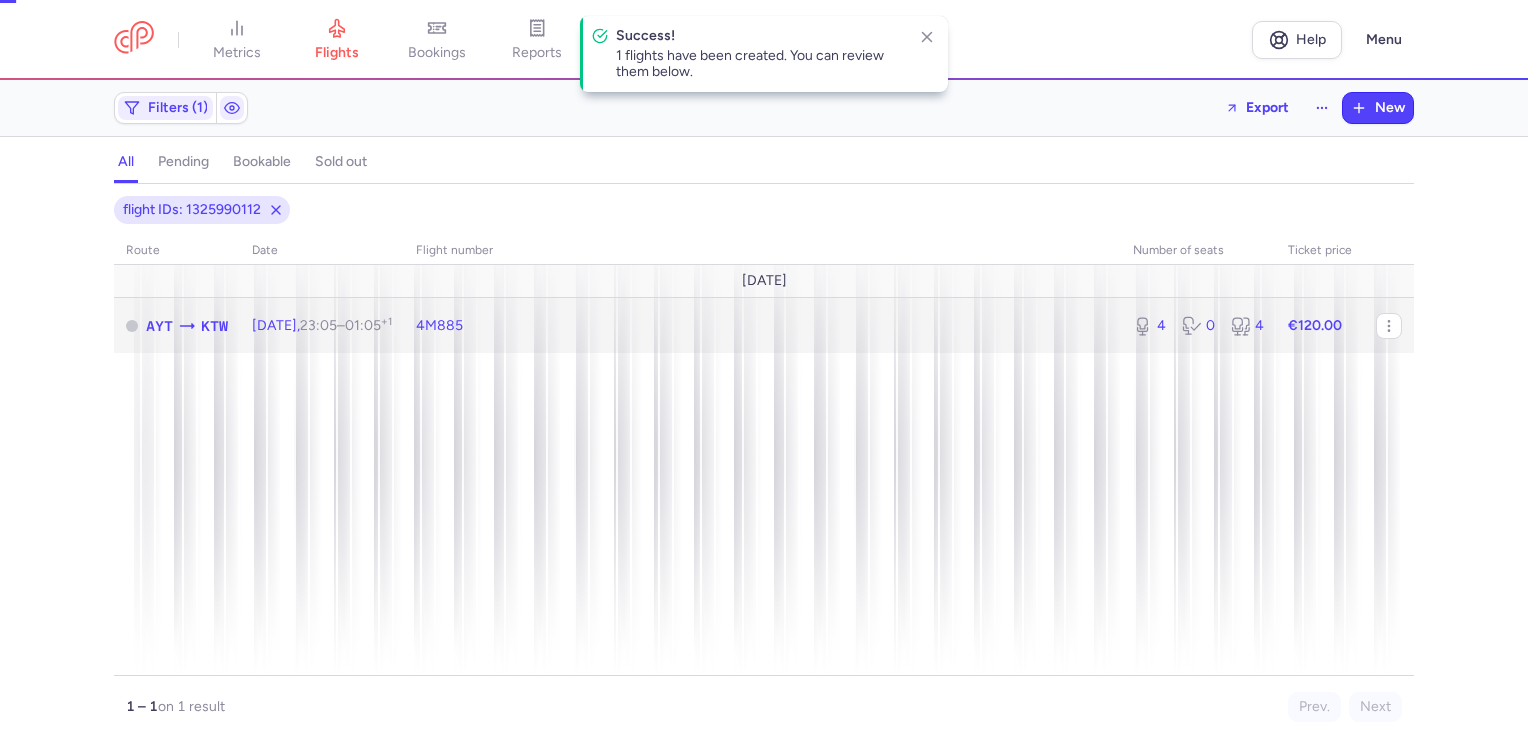 select on "days" 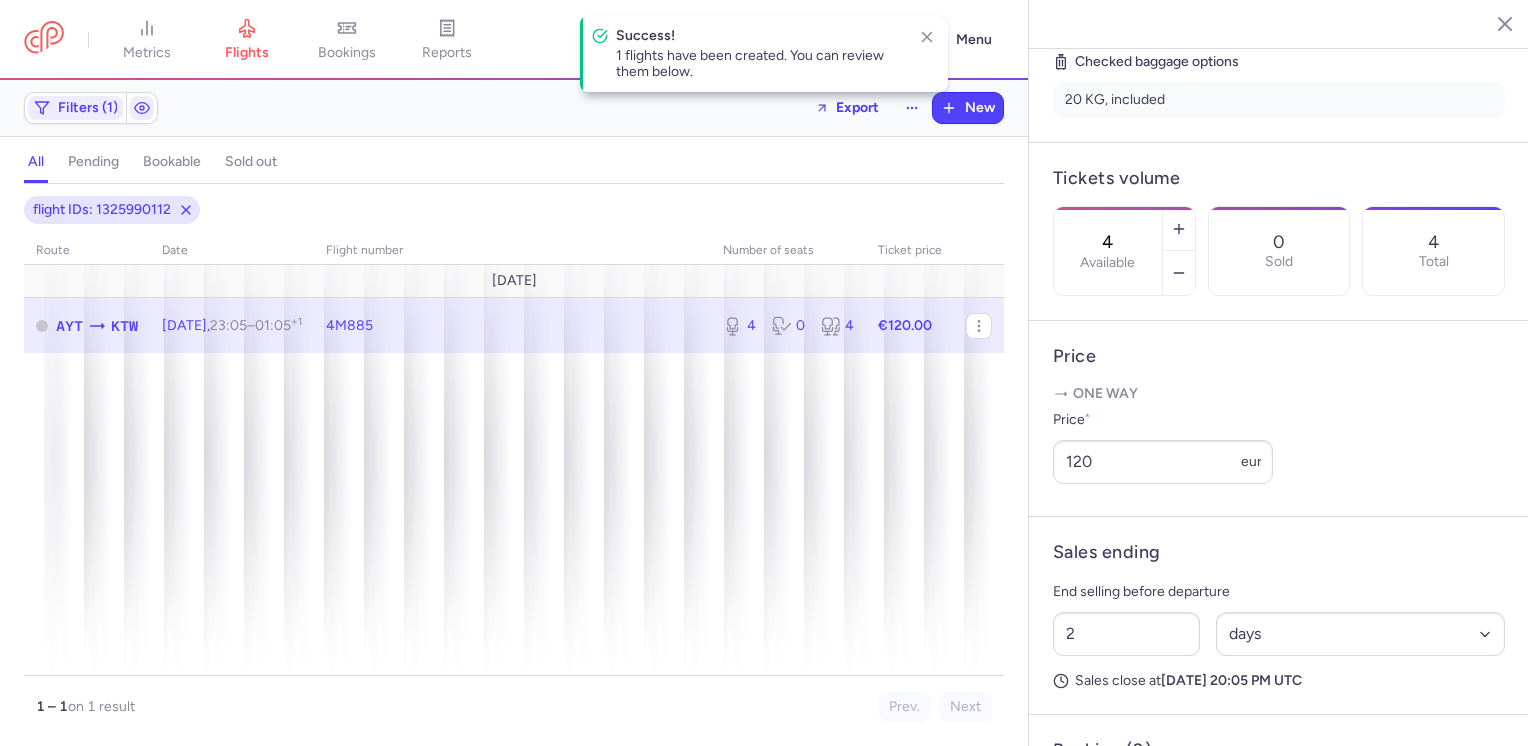 scroll, scrollTop: 632, scrollLeft: 0, axis: vertical 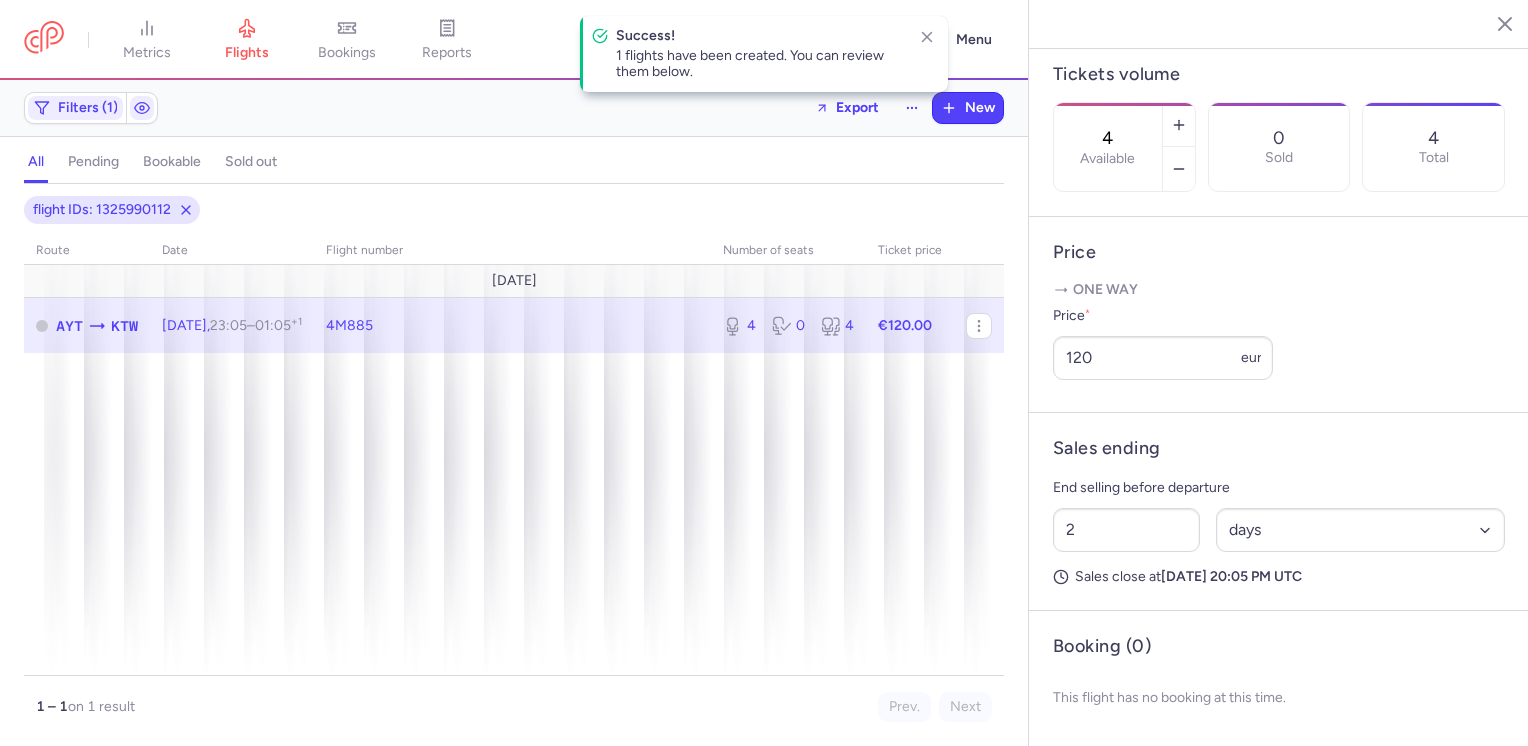click on "2 Select an option hours days" at bounding box center (1279, 530) 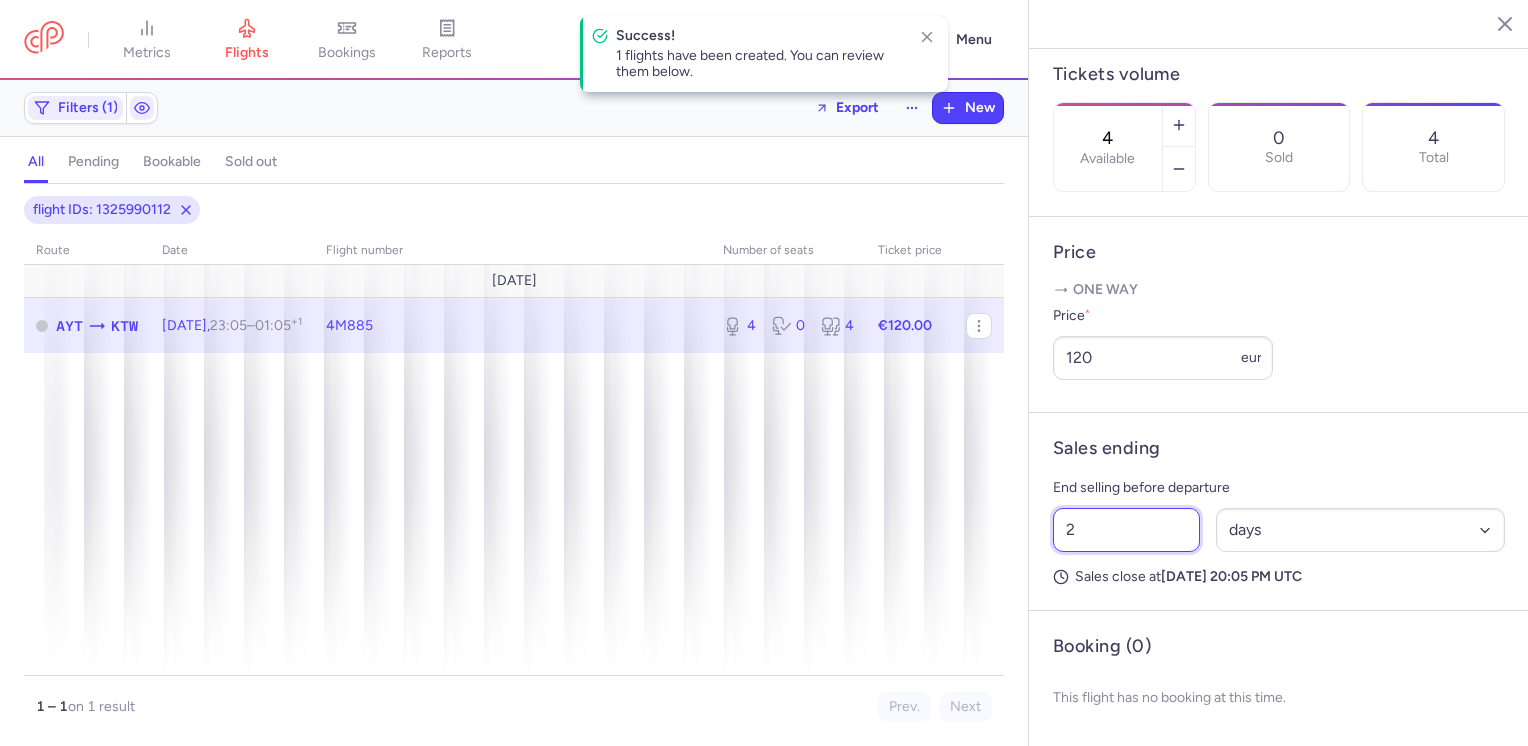 drag, startPoint x: 1085, startPoint y: 526, endPoint x: 1056, endPoint y: 532, distance: 29.614185 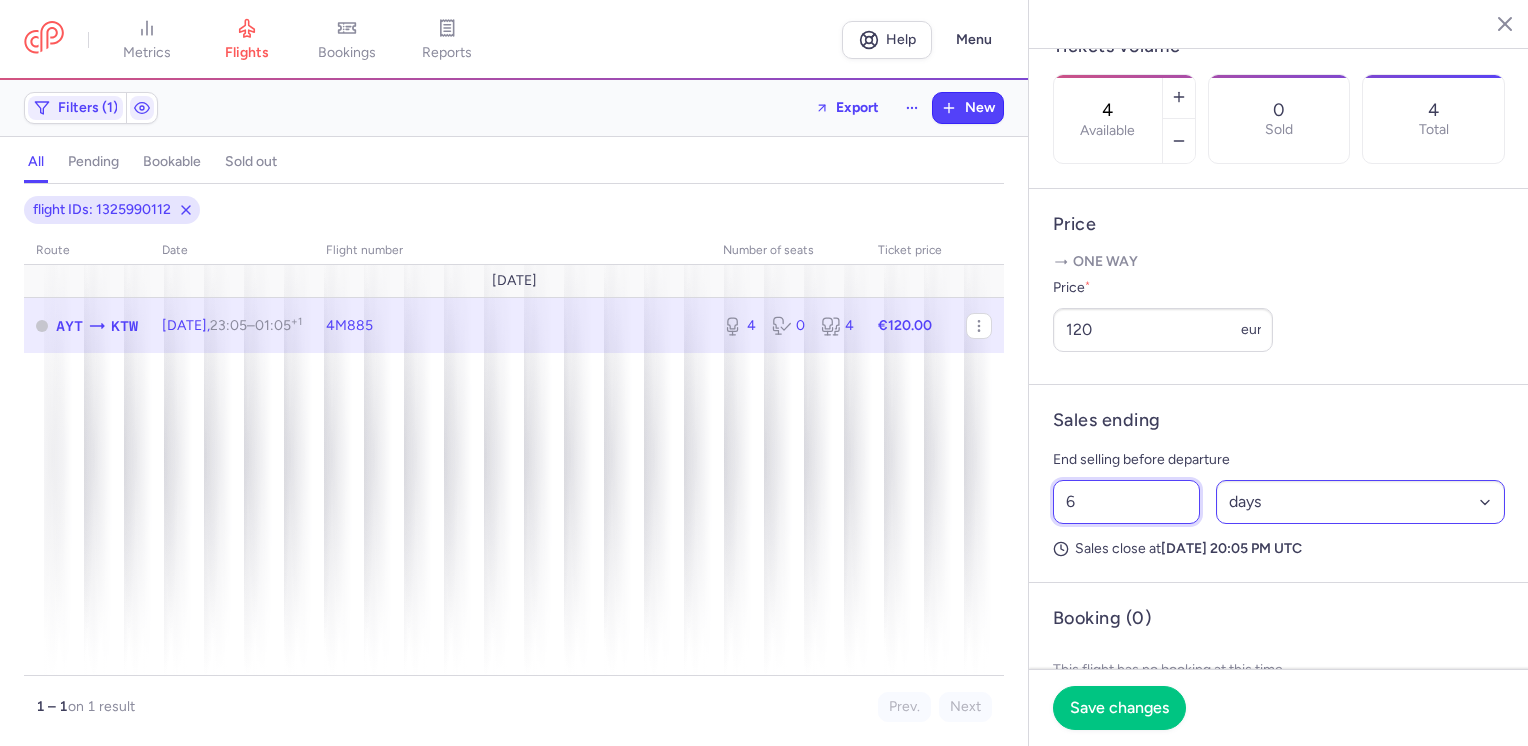 type on "6" 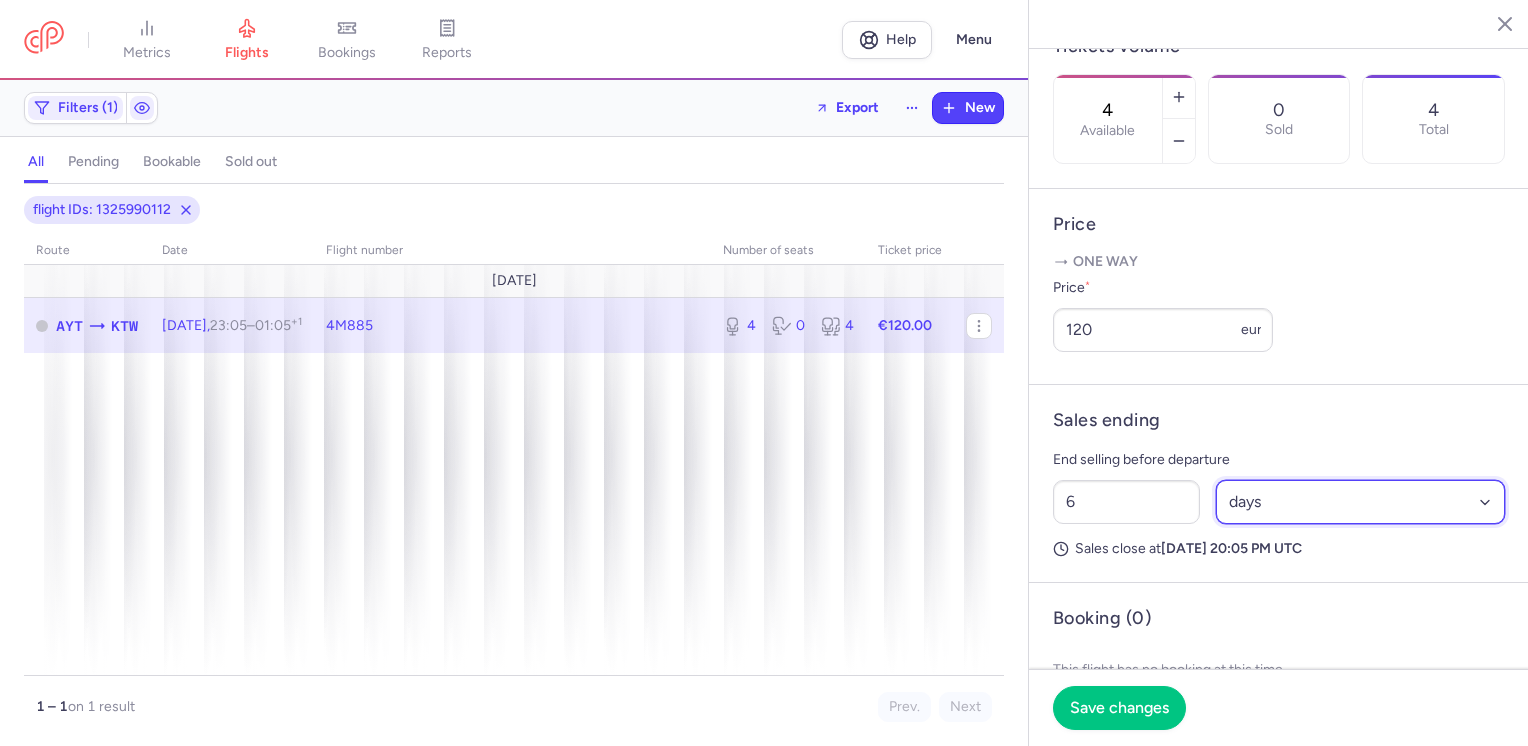 click on "Select an option hours days" at bounding box center (1361, 502) 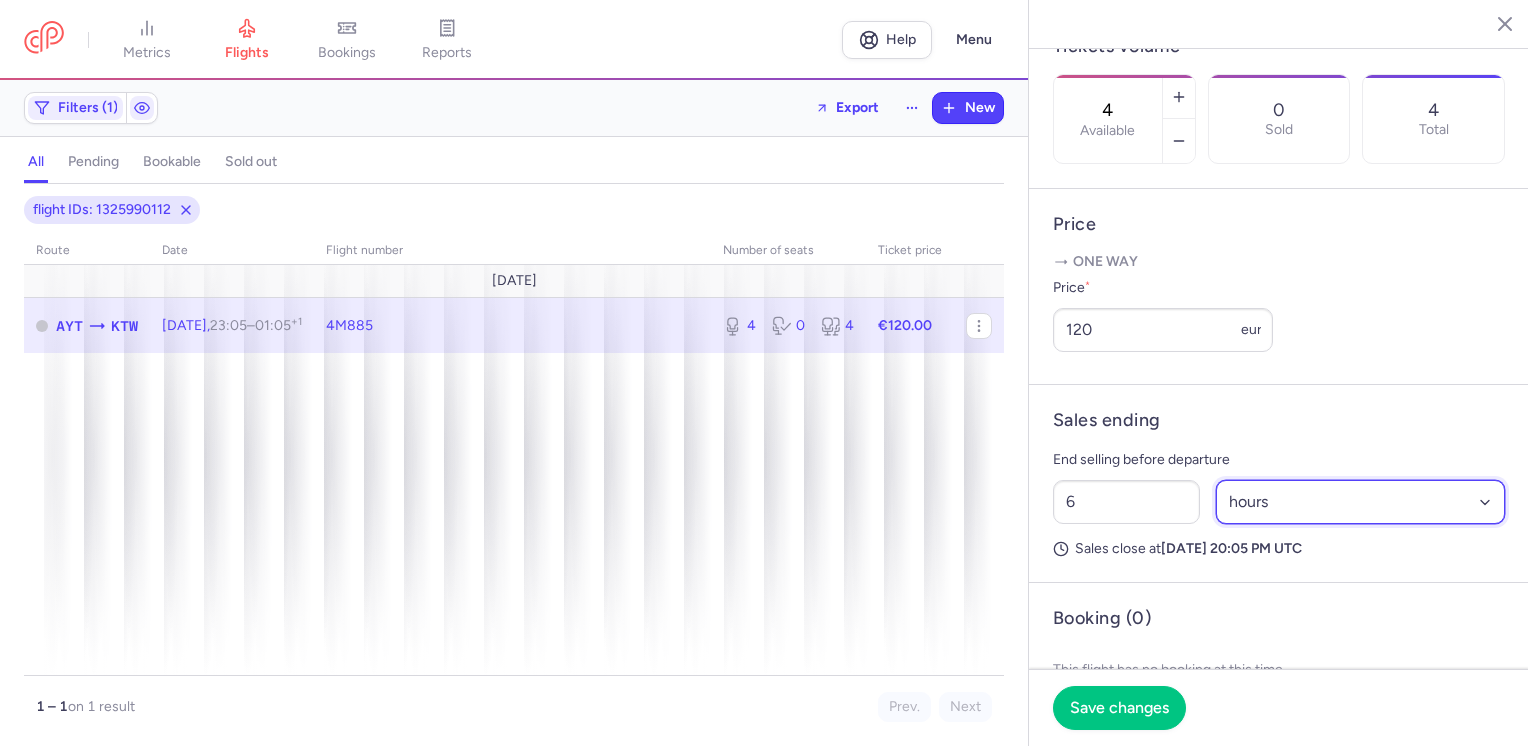 click on "Select an option hours days" at bounding box center (1361, 502) 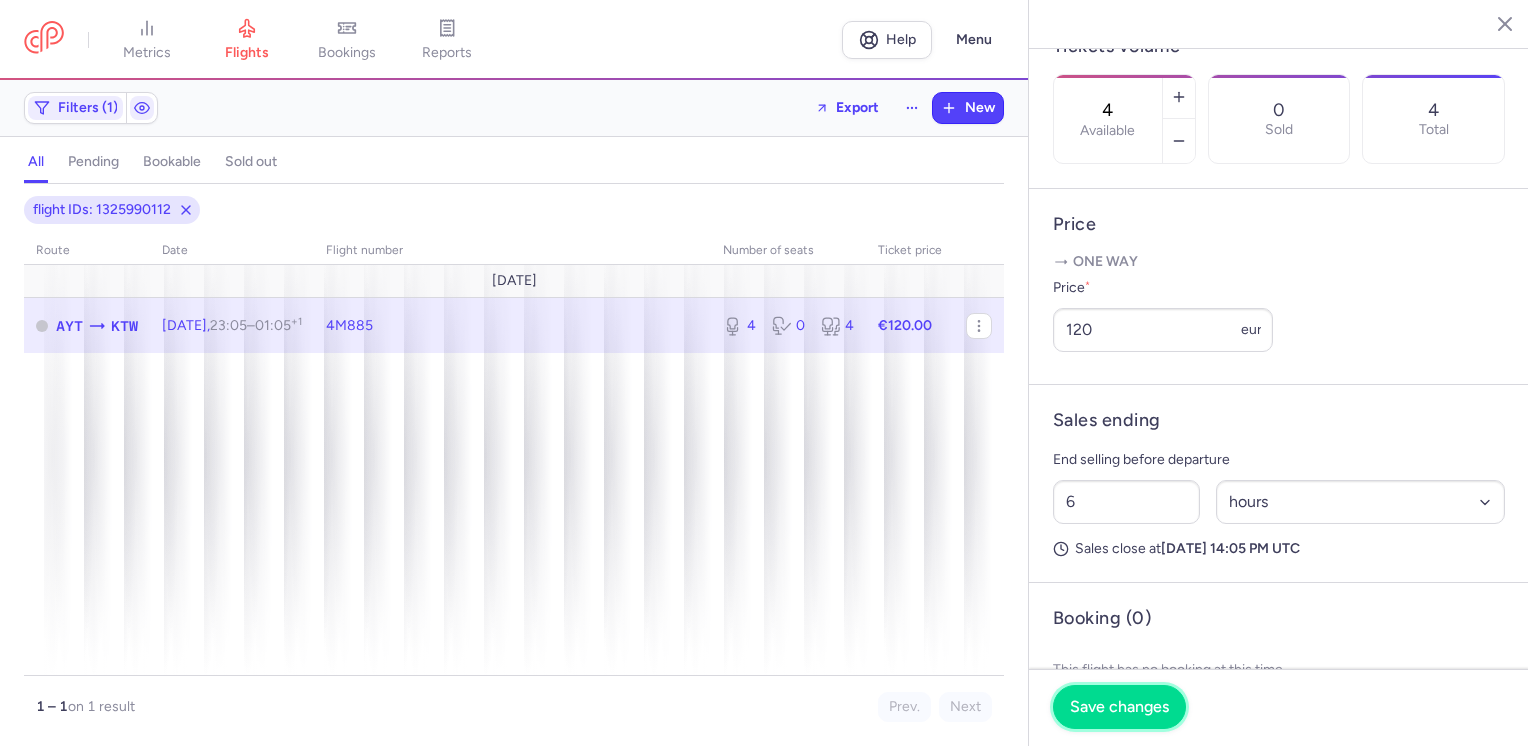 click on "Save changes" at bounding box center (1119, 707) 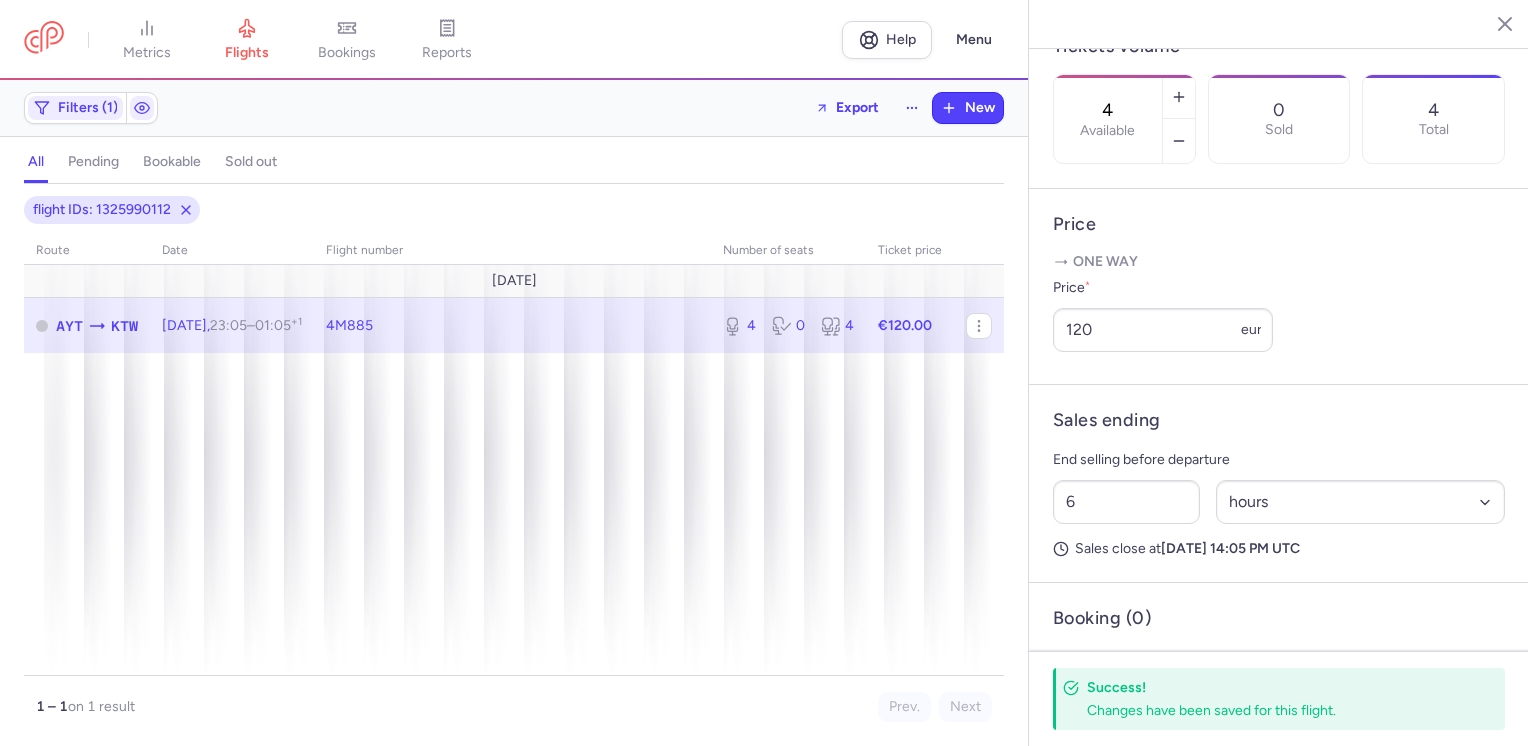click 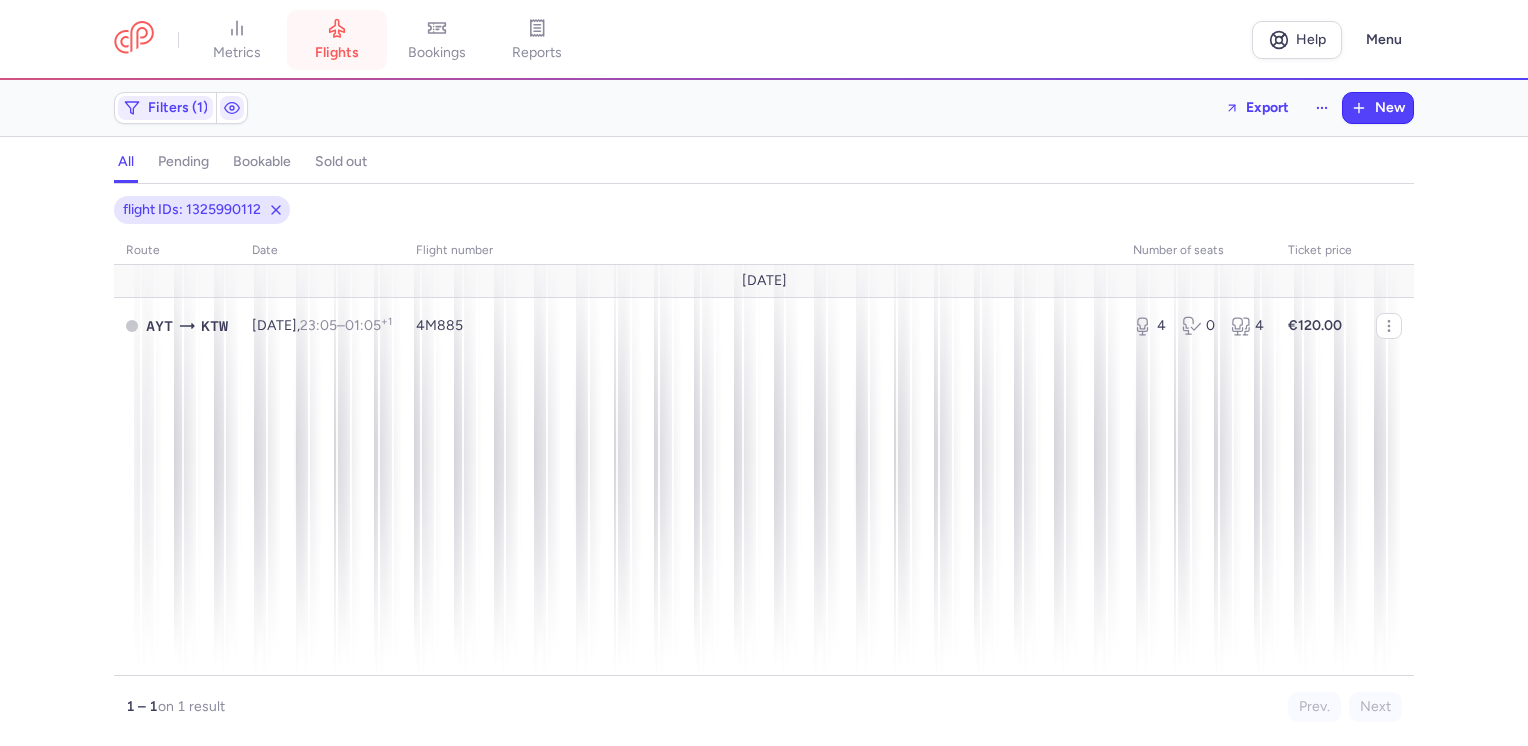 click on "flights" at bounding box center (337, 53) 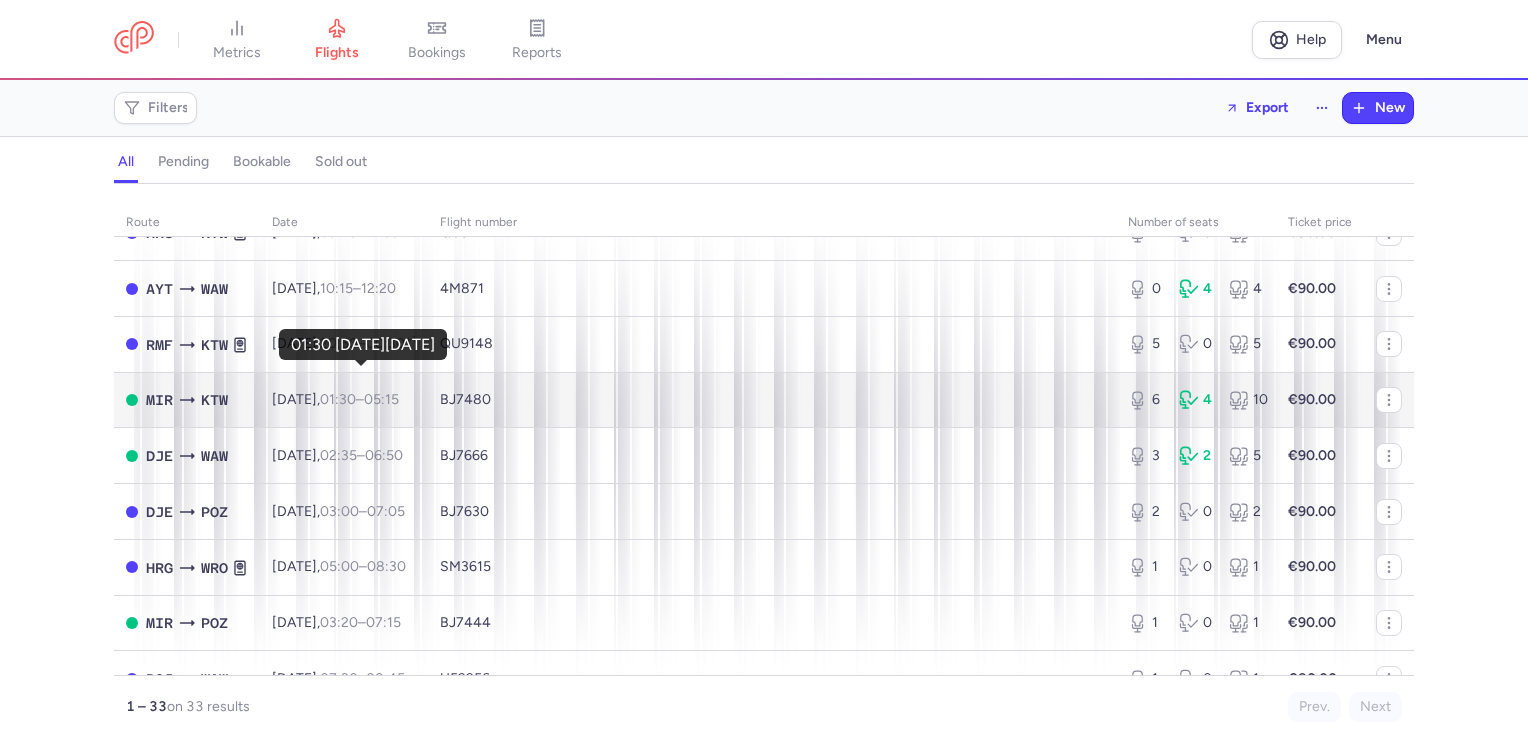 scroll, scrollTop: 100, scrollLeft: 0, axis: vertical 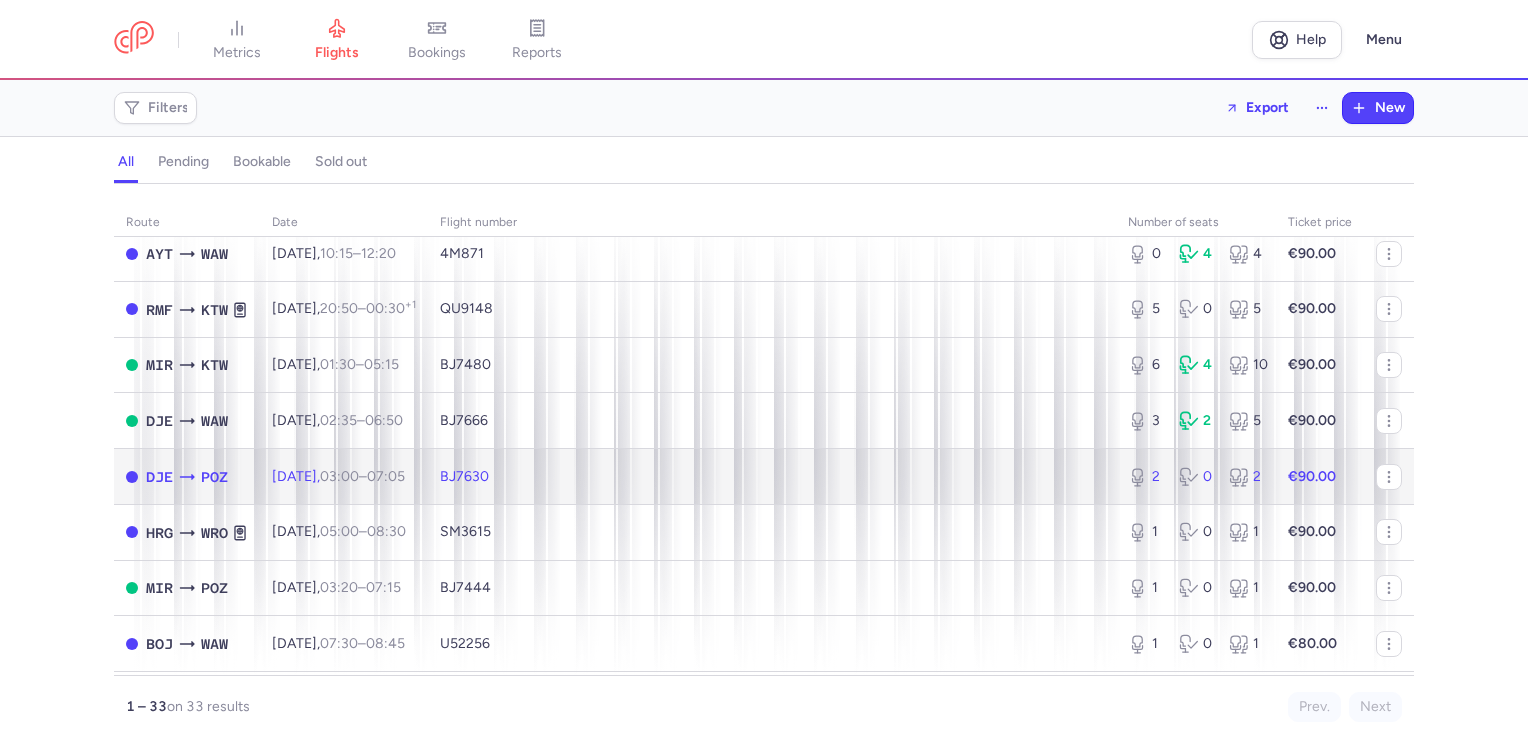 click on "€90.00" 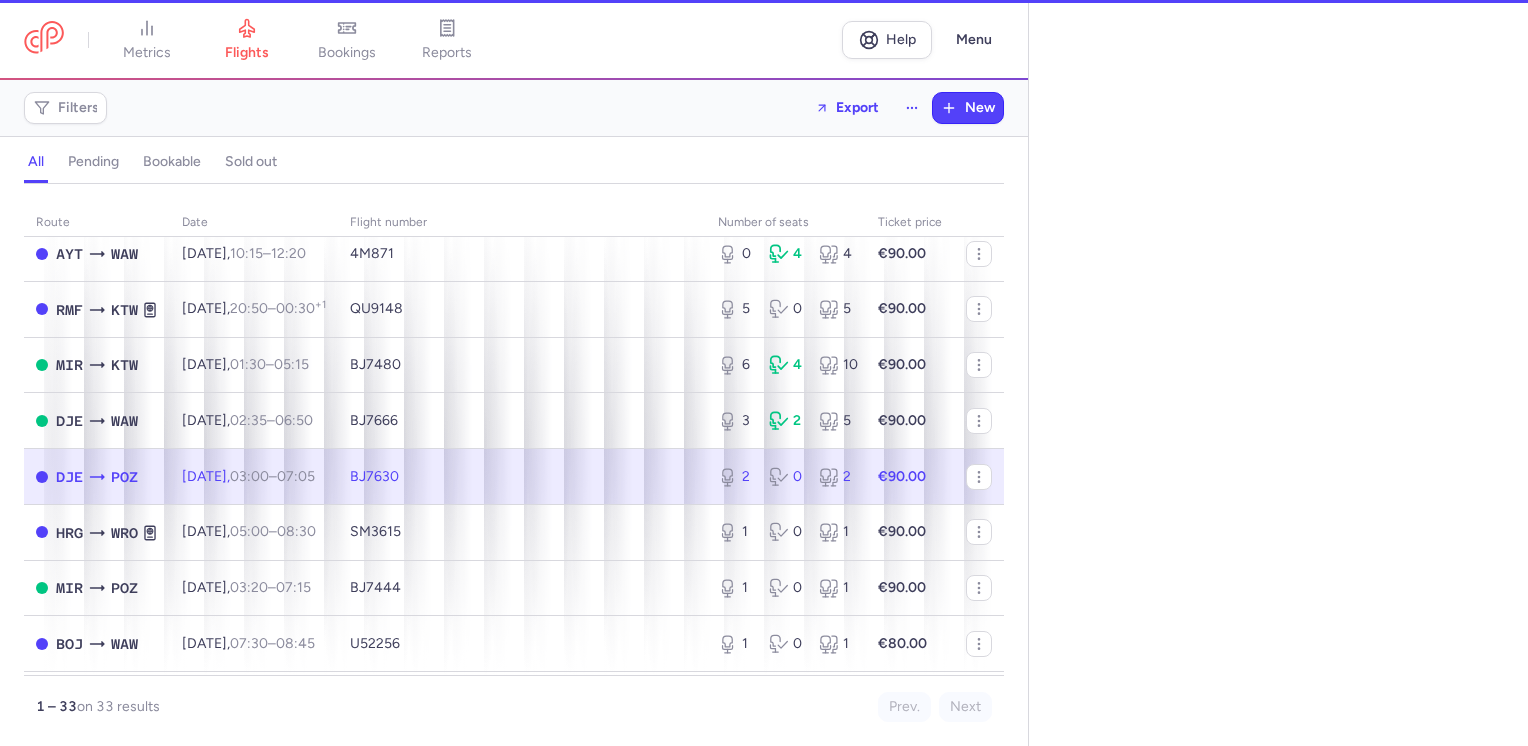select on "hours" 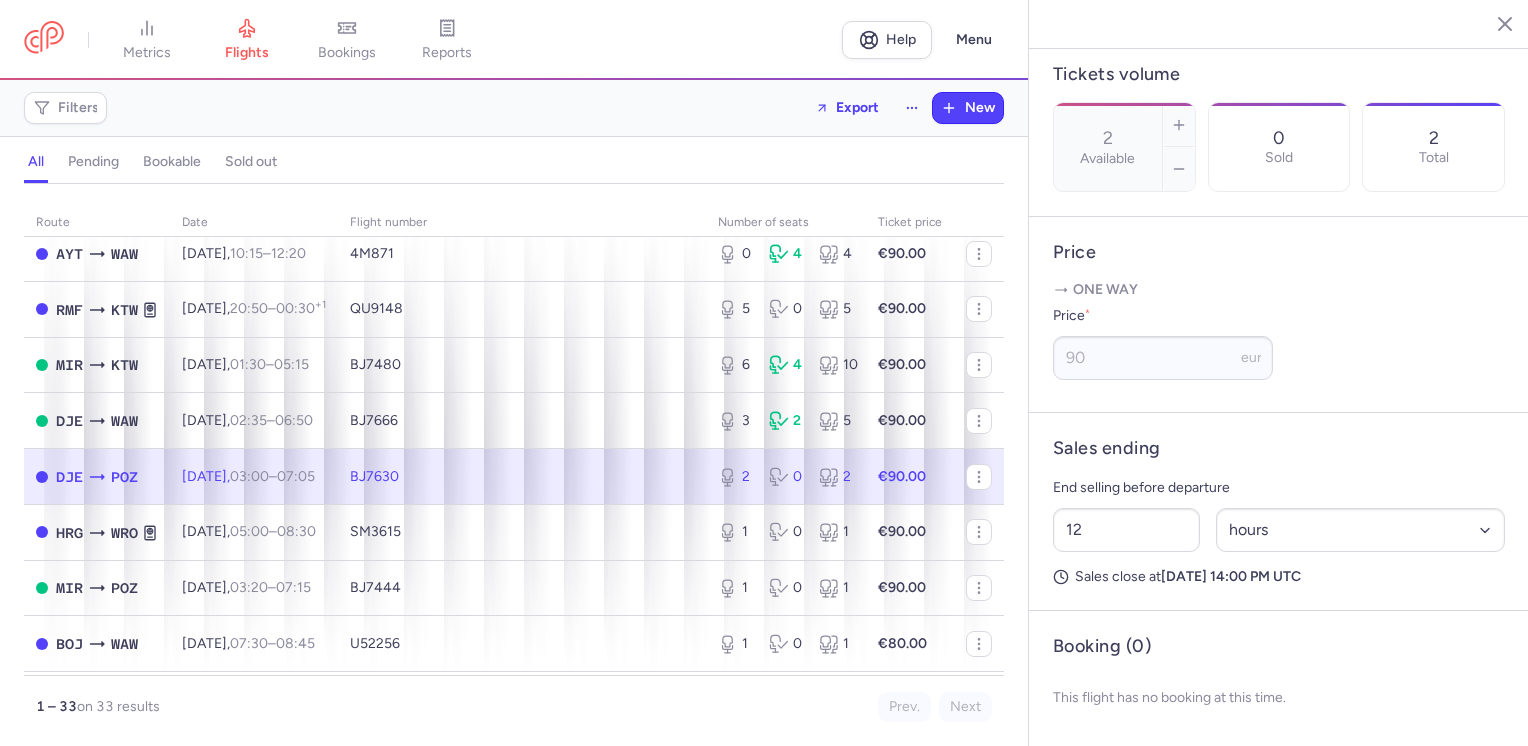 scroll, scrollTop: 648, scrollLeft: 0, axis: vertical 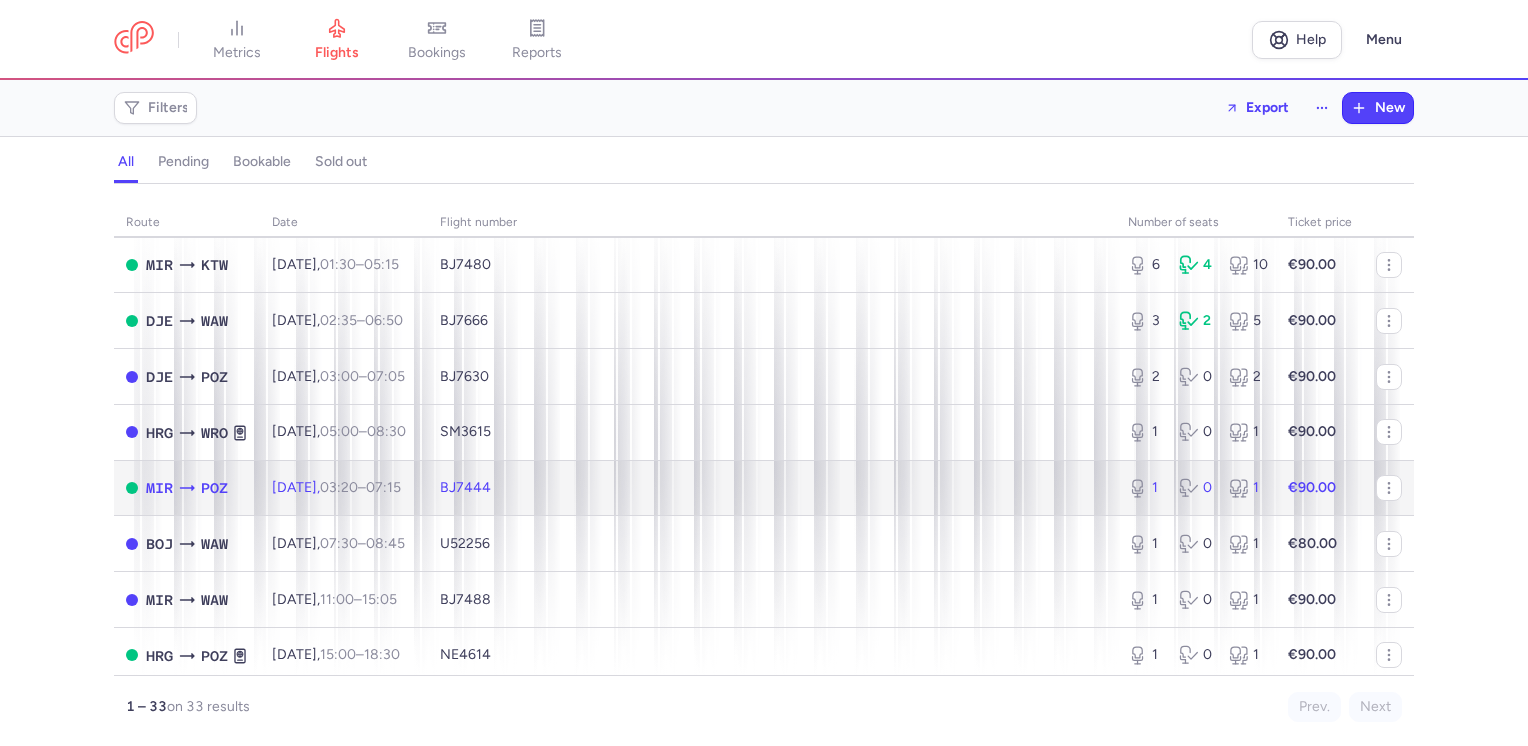 click on "€90.00" 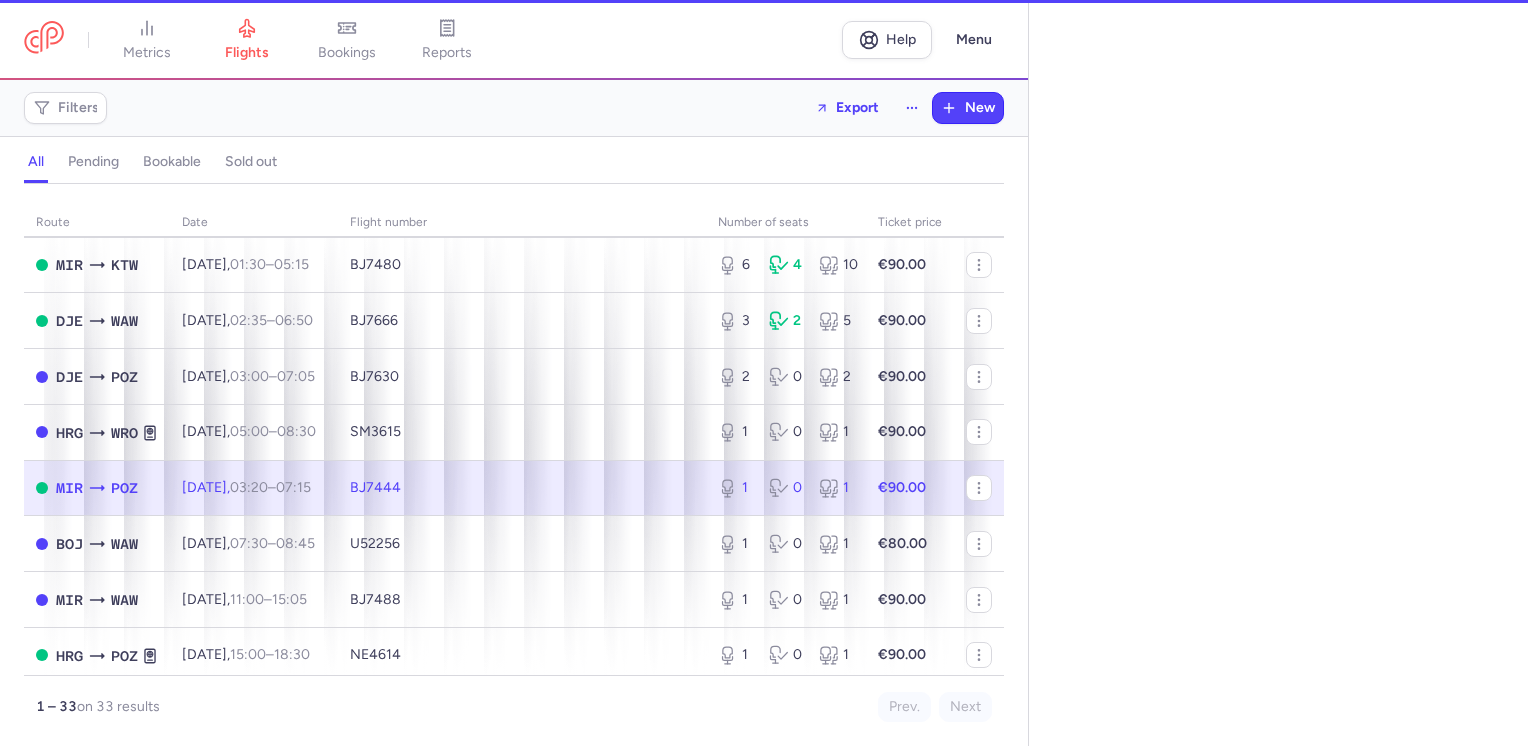 select on "hours" 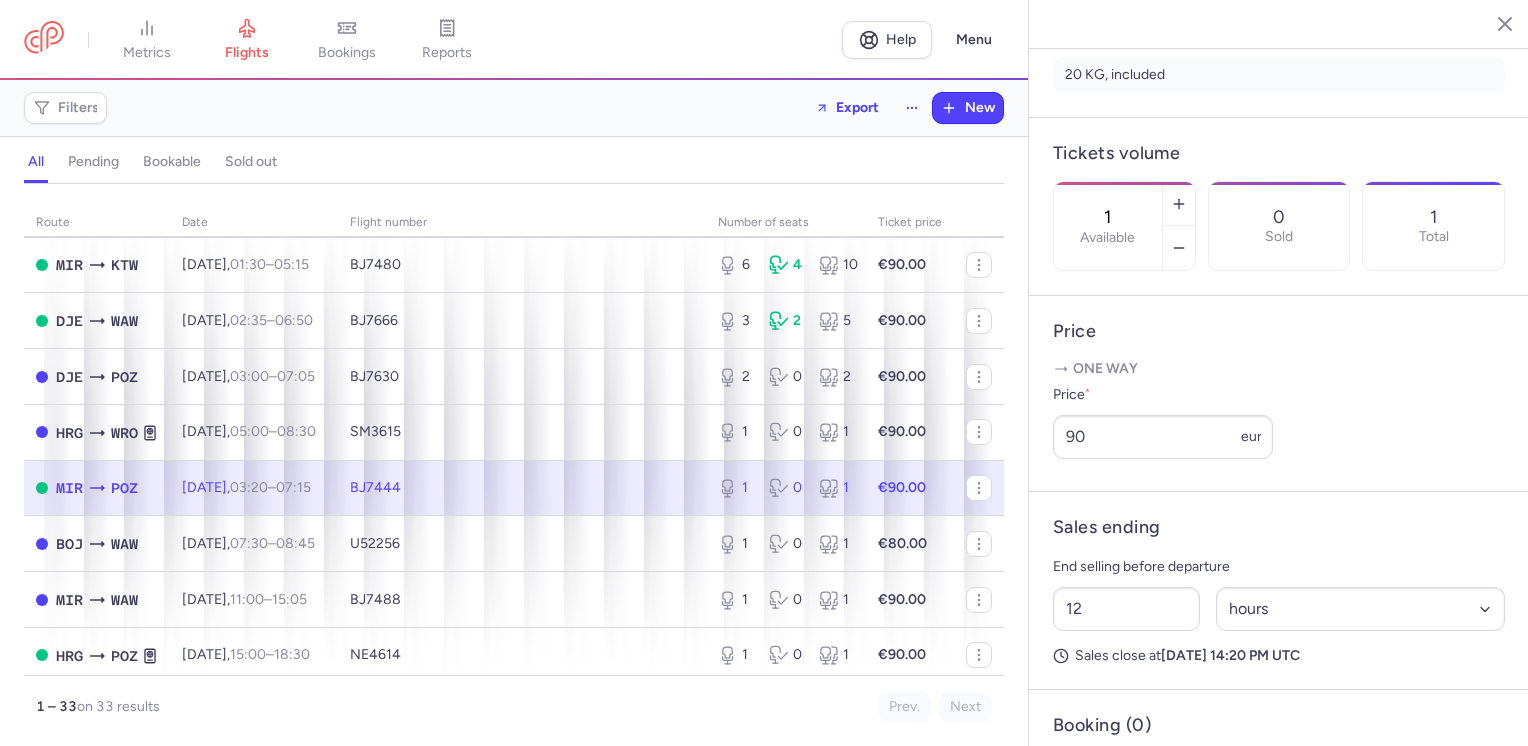 scroll, scrollTop: 600, scrollLeft: 0, axis: vertical 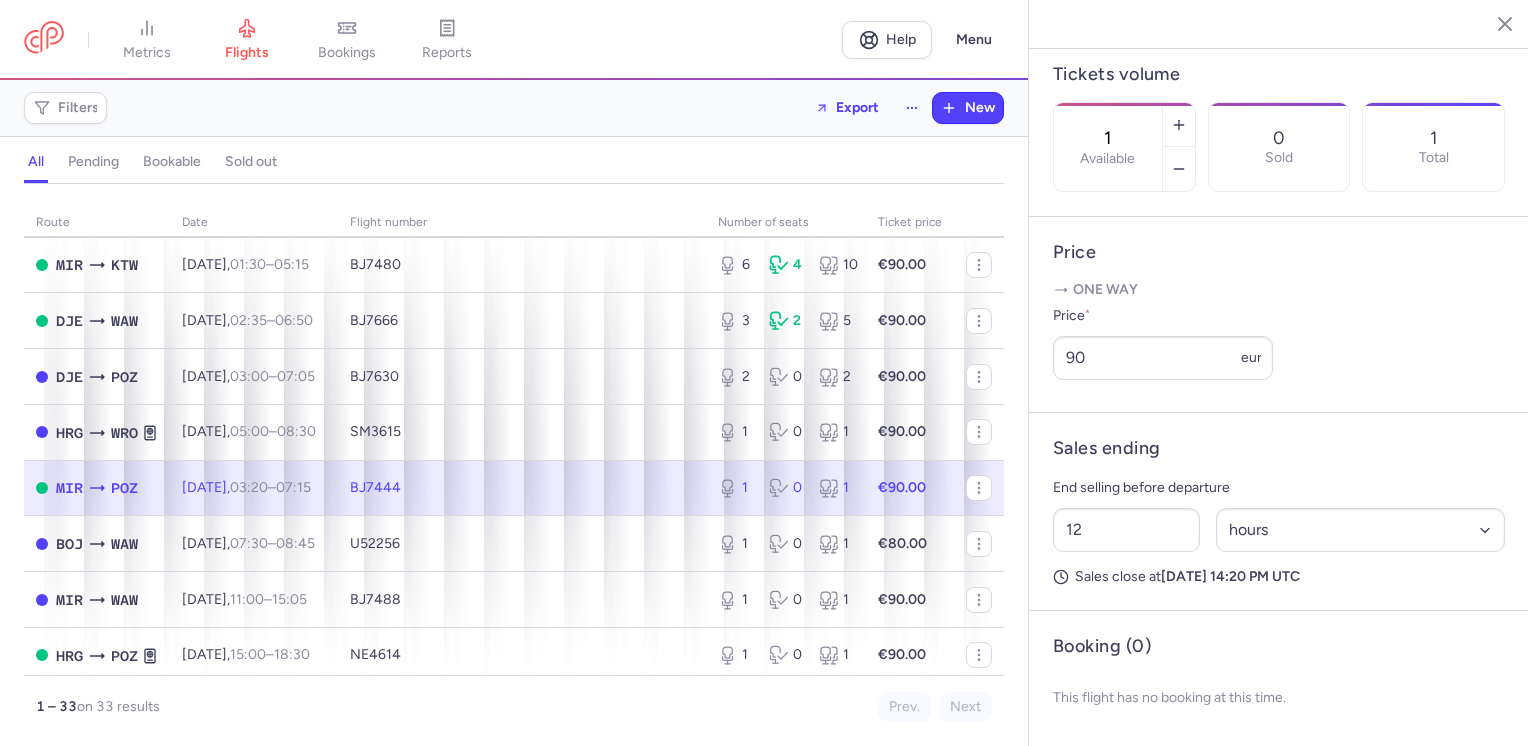 click 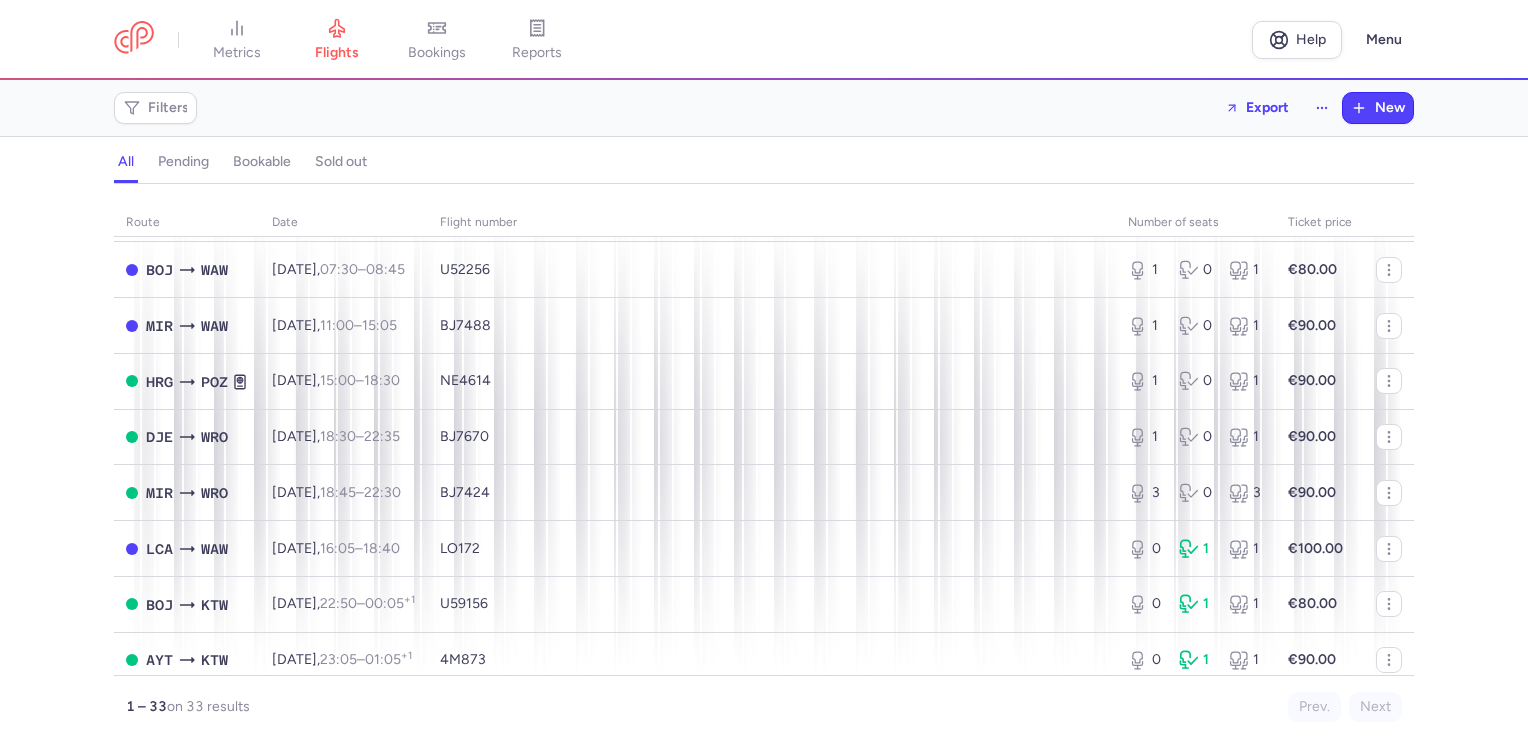 scroll, scrollTop: 500, scrollLeft: 0, axis: vertical 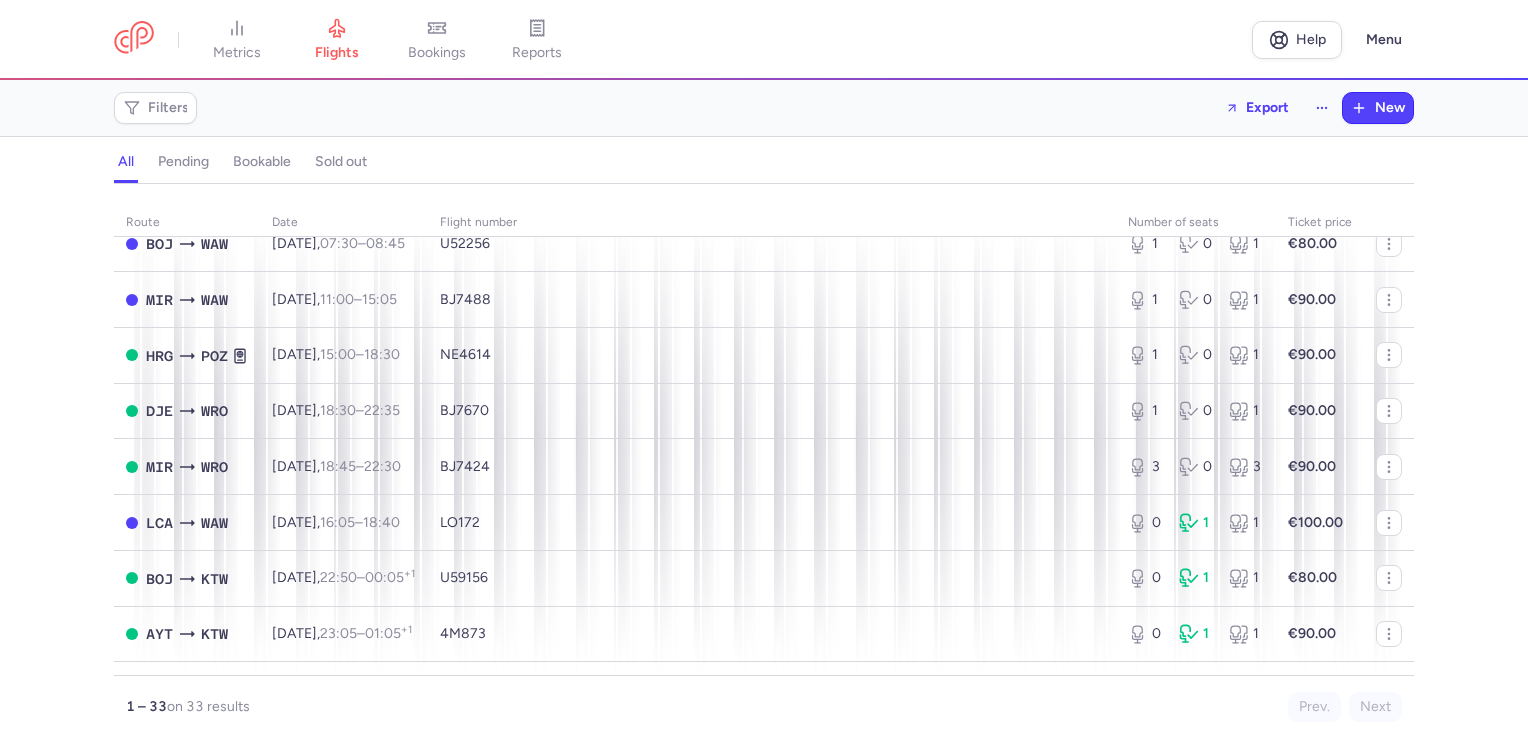 drag, startPoint x: 548, startPoint y: 32, endPoint x: 552, endPoint y: 46, distance: 14.56022 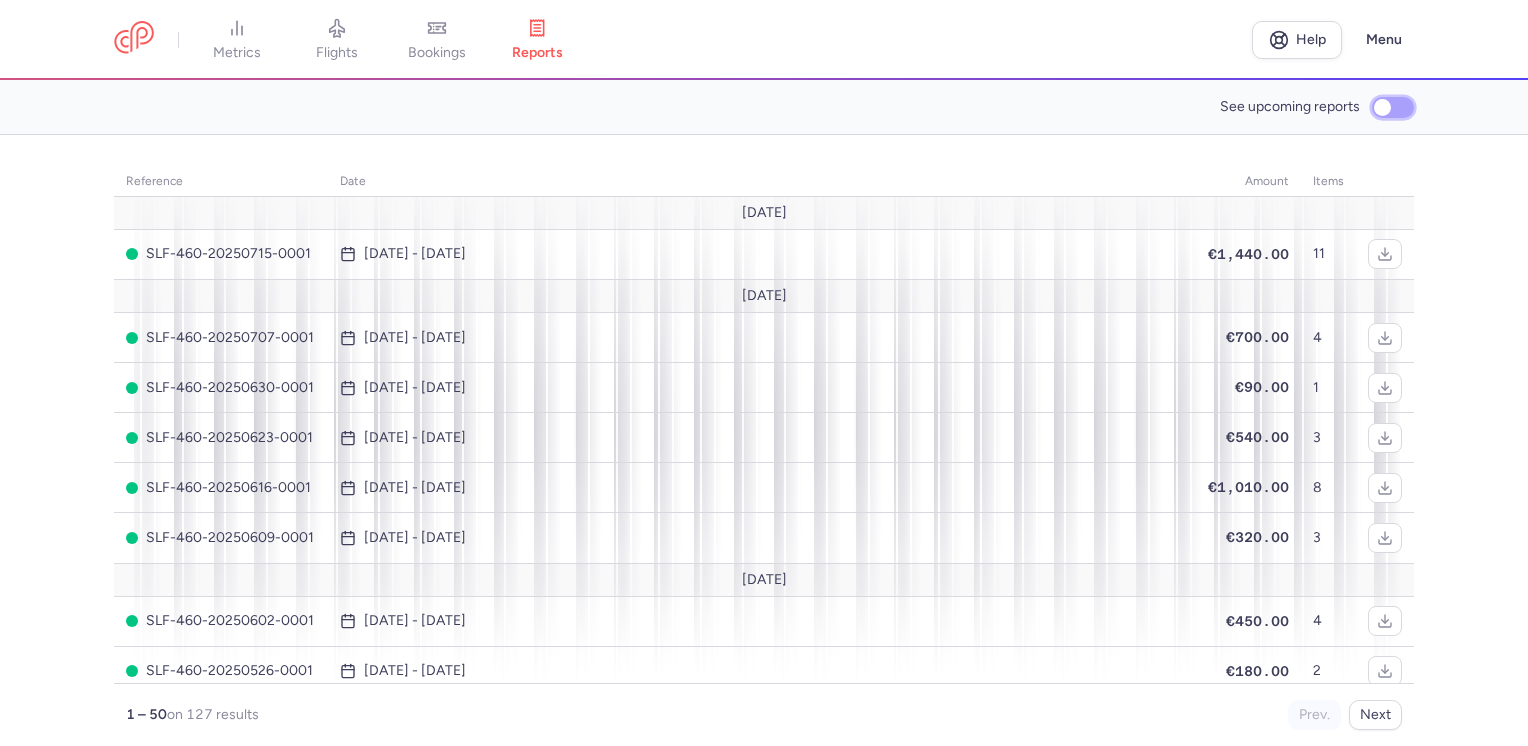 click on "See upcoming reports" at bounding box center [1393, 107] 